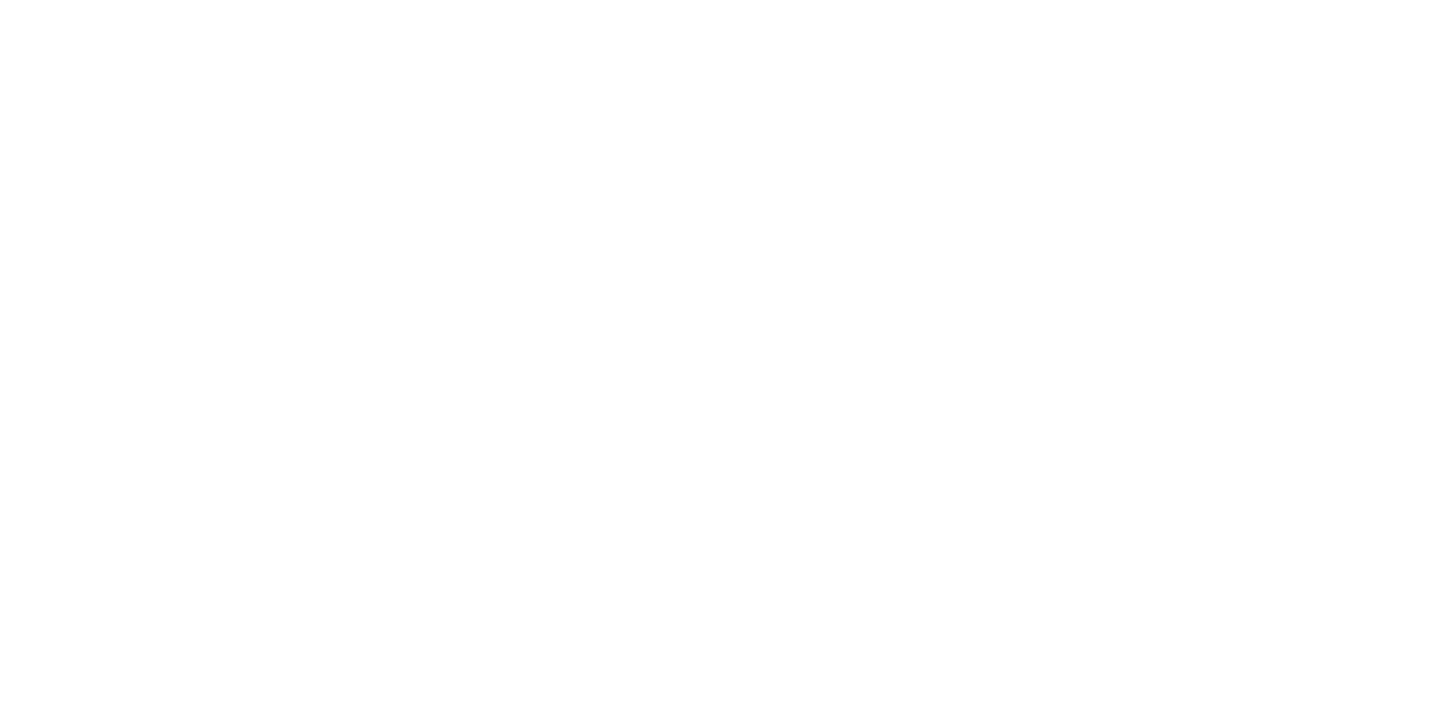 scroll, scrollTop: 0, scrollLeft: 0, axis: both 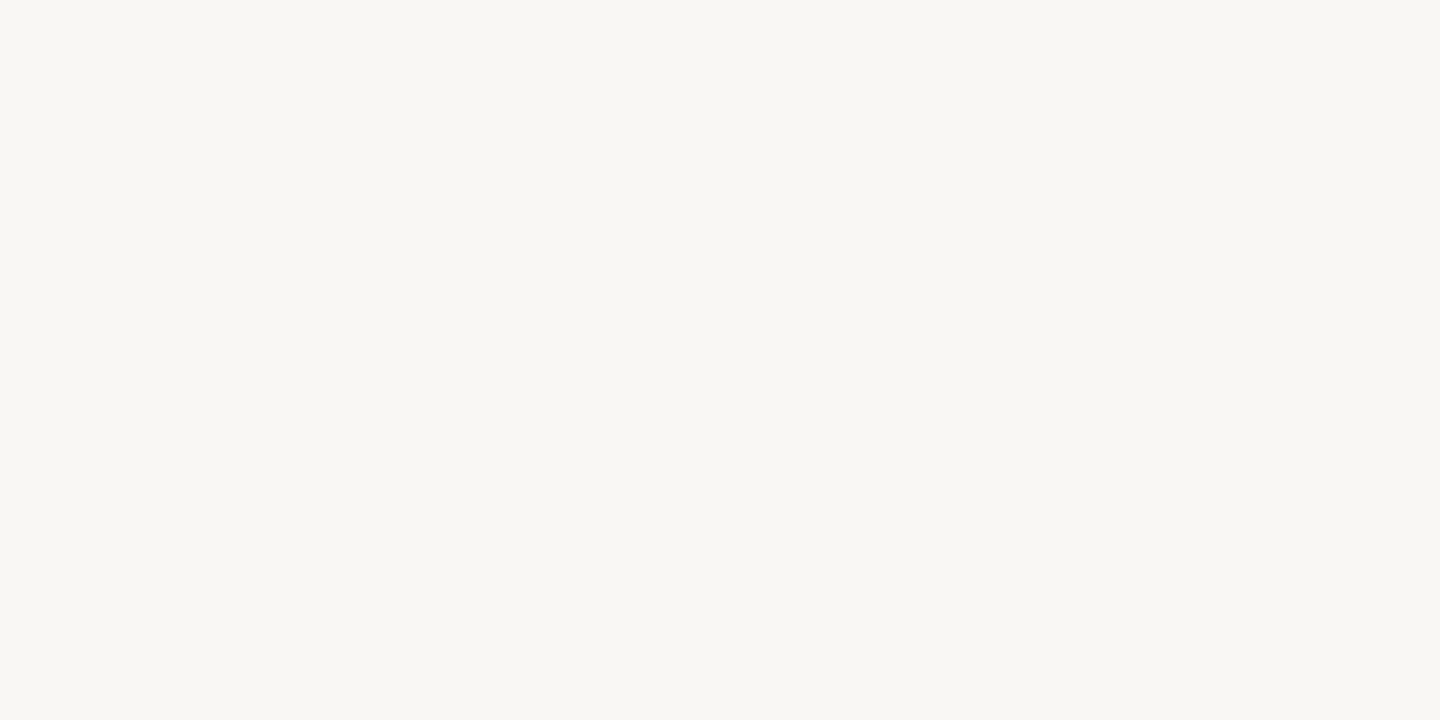 select on "FR" 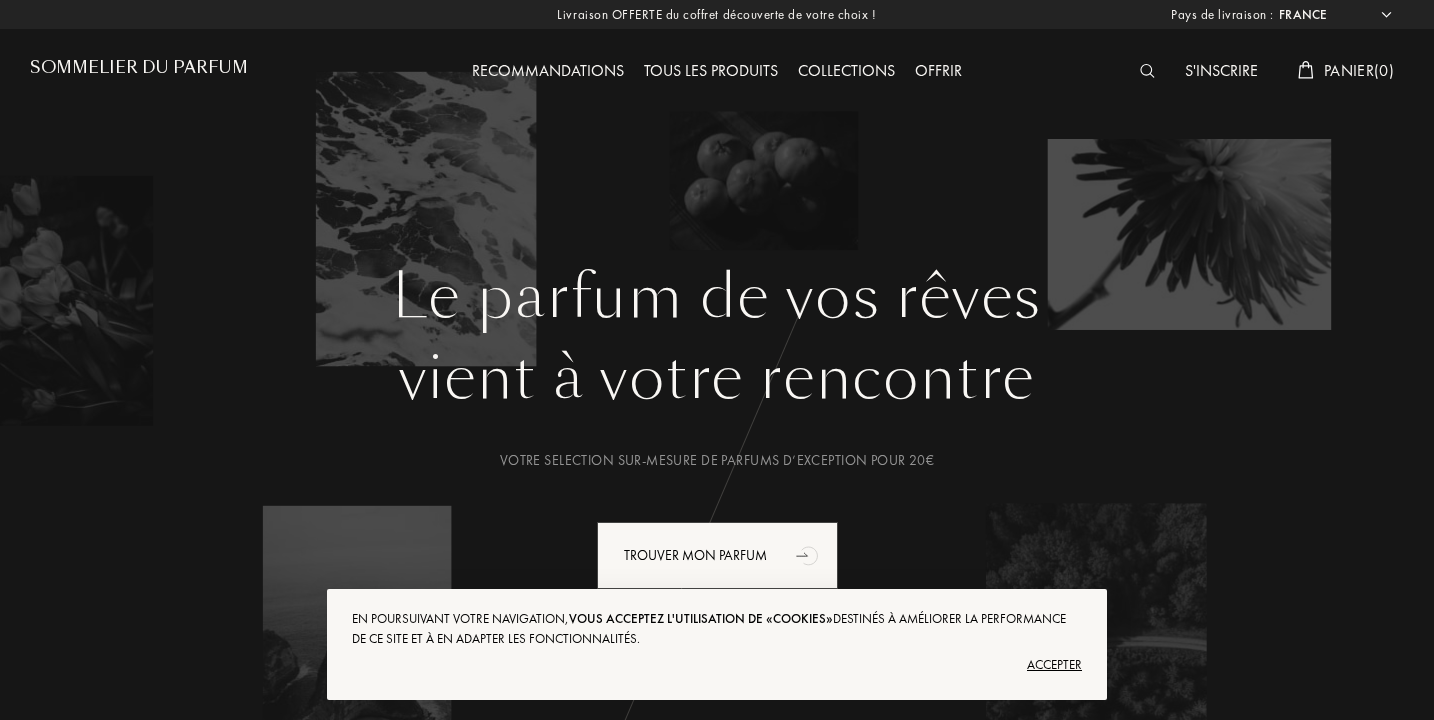click on "Accepter" at bounding box center (717, 665) 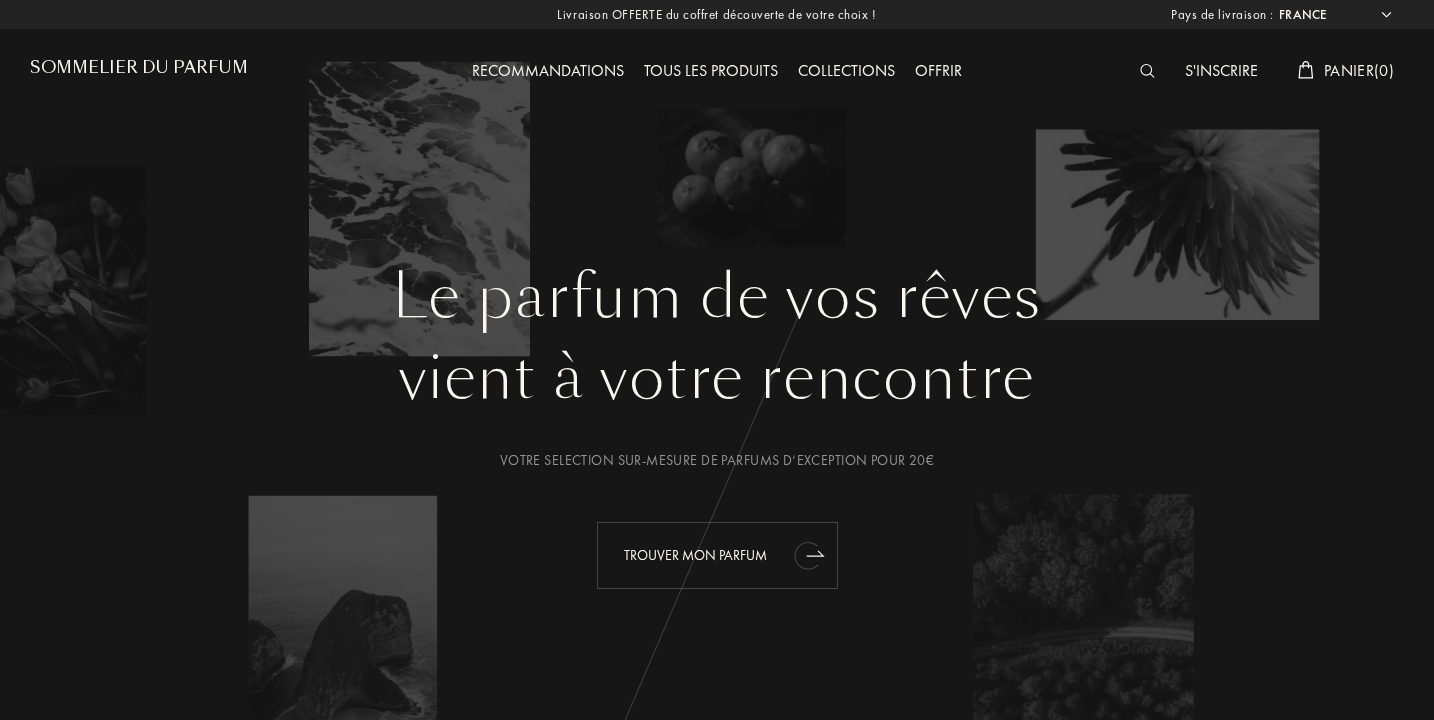 click on "Trouver mon parfum" at bounding box center (717, 555) 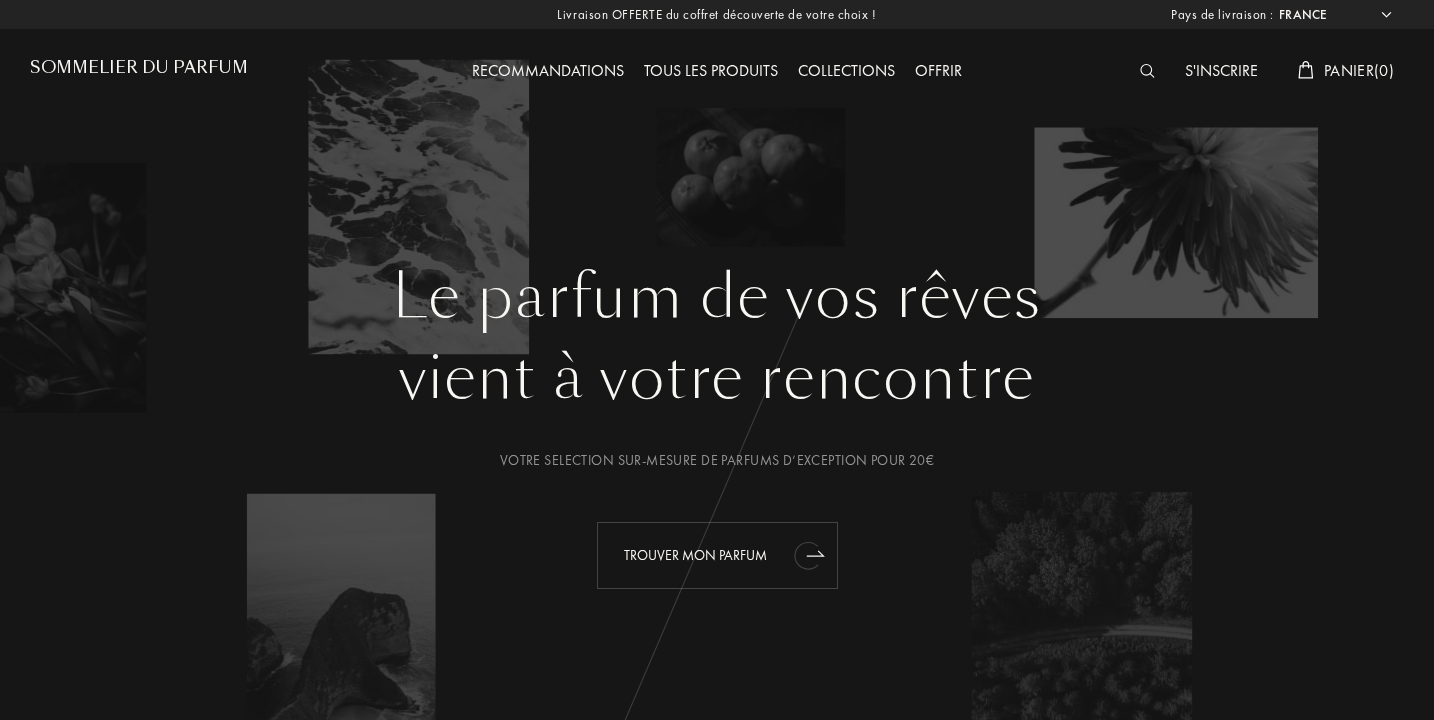 scroll, scrollTop: 0, scrollLeft: 0, axis: both 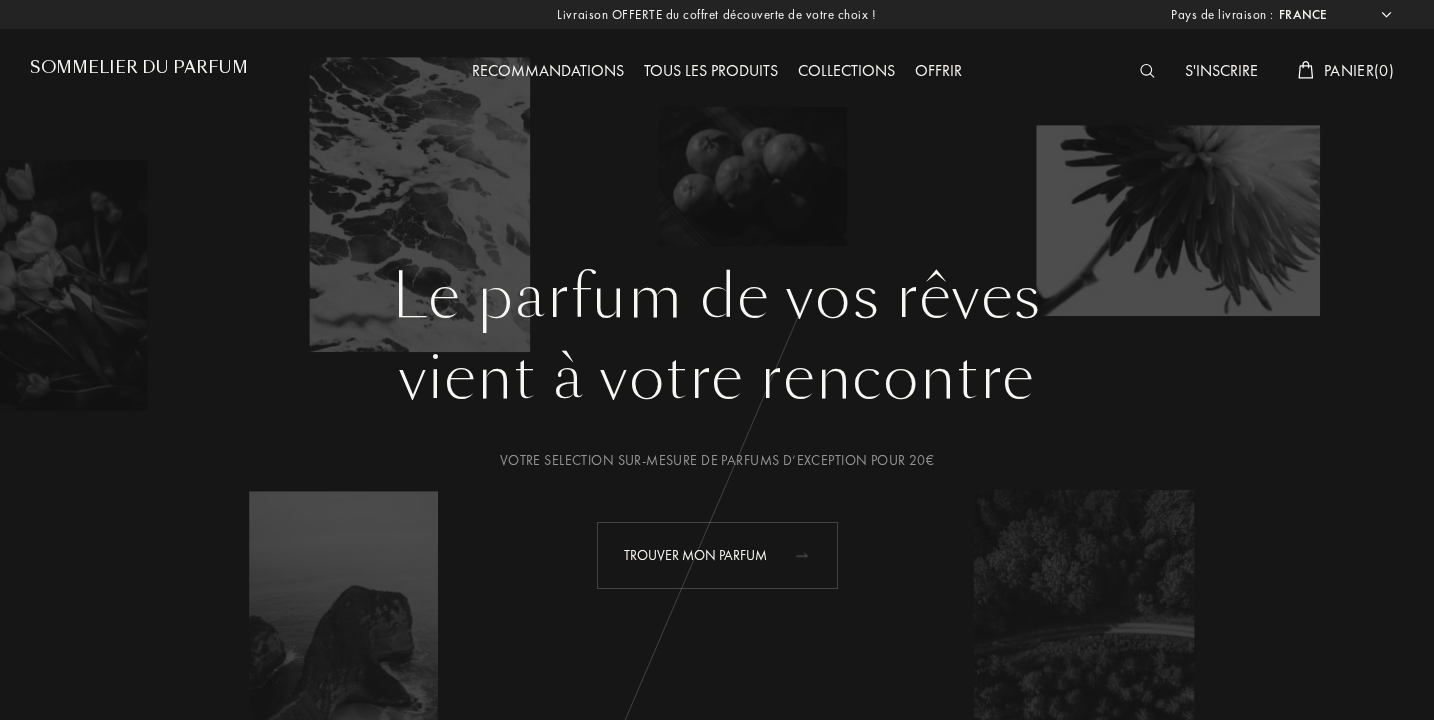 click 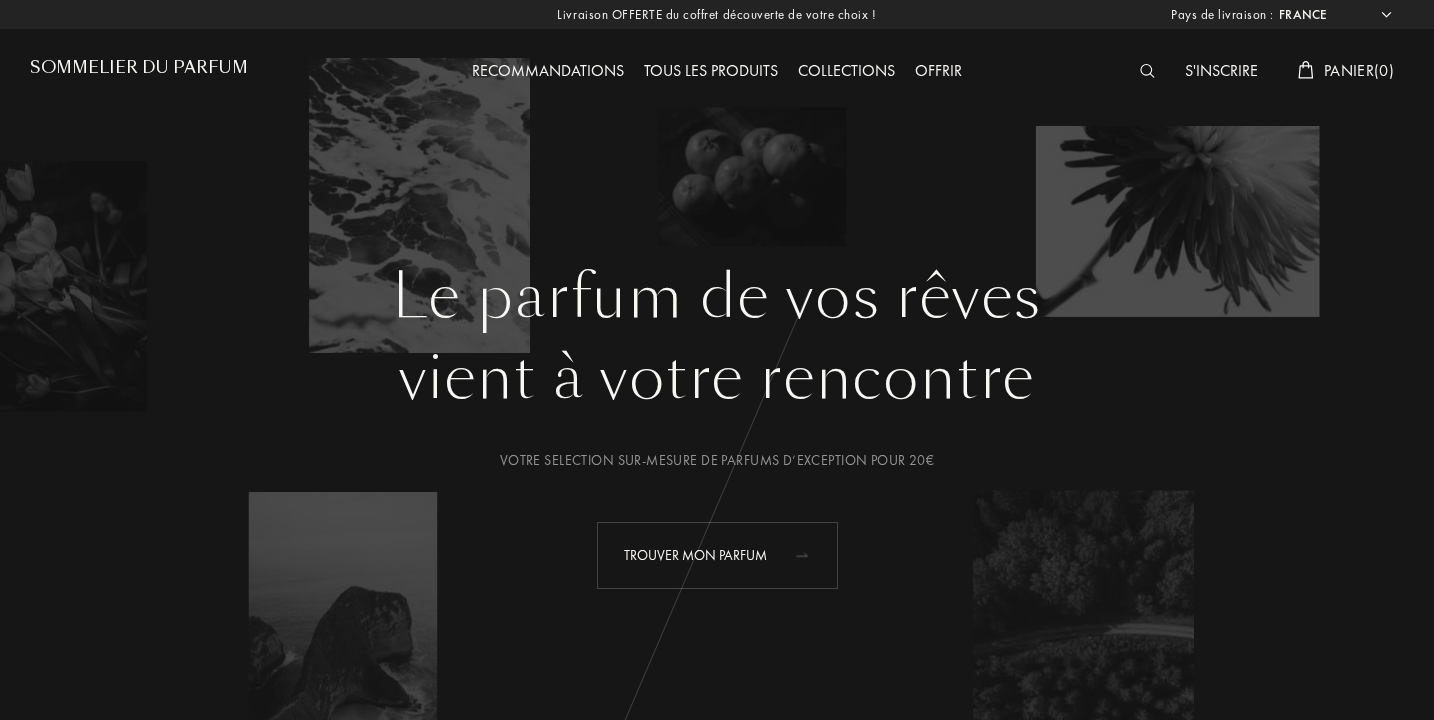 click on "Trouver mon parfum" at bounding box center [717, 555] 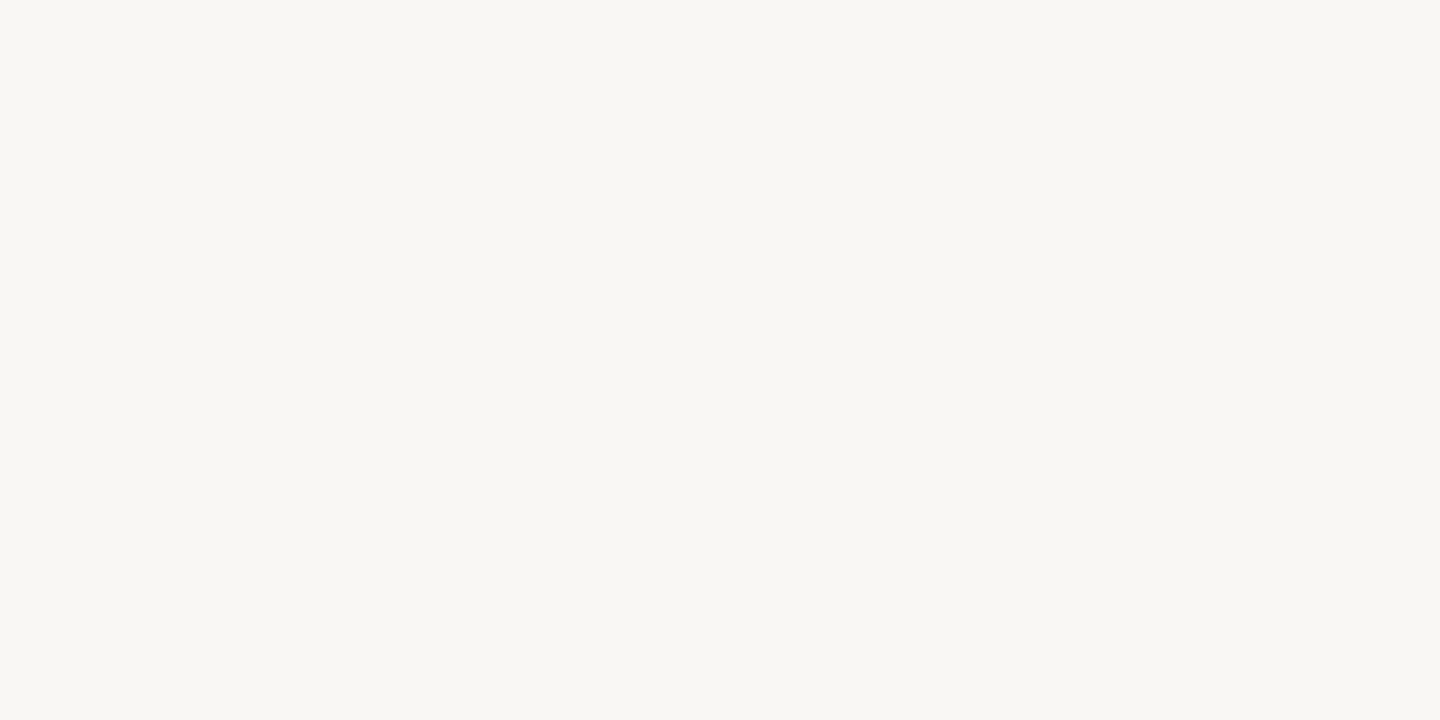 scroll, scrollTop: 0, scrollLeft: 0, axis: both 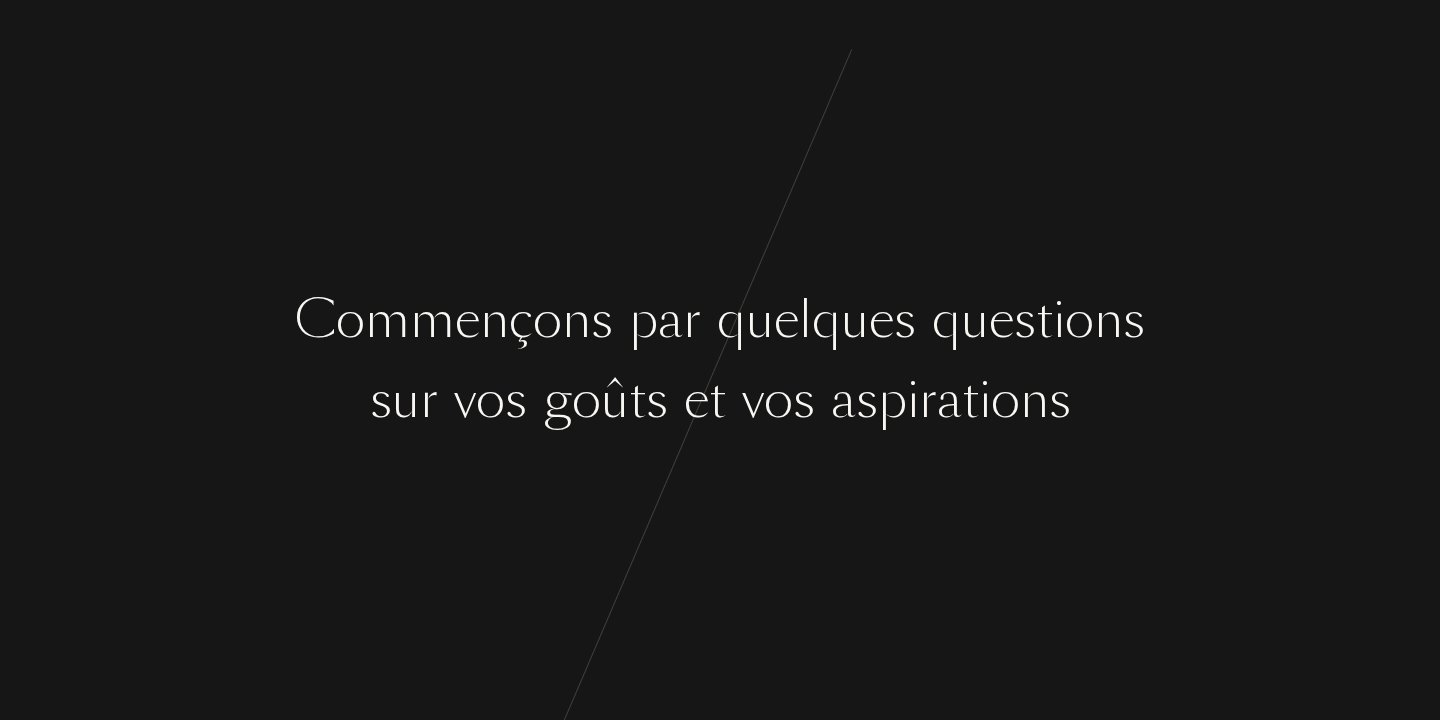 click on "v" at bounding box center [753, 400] 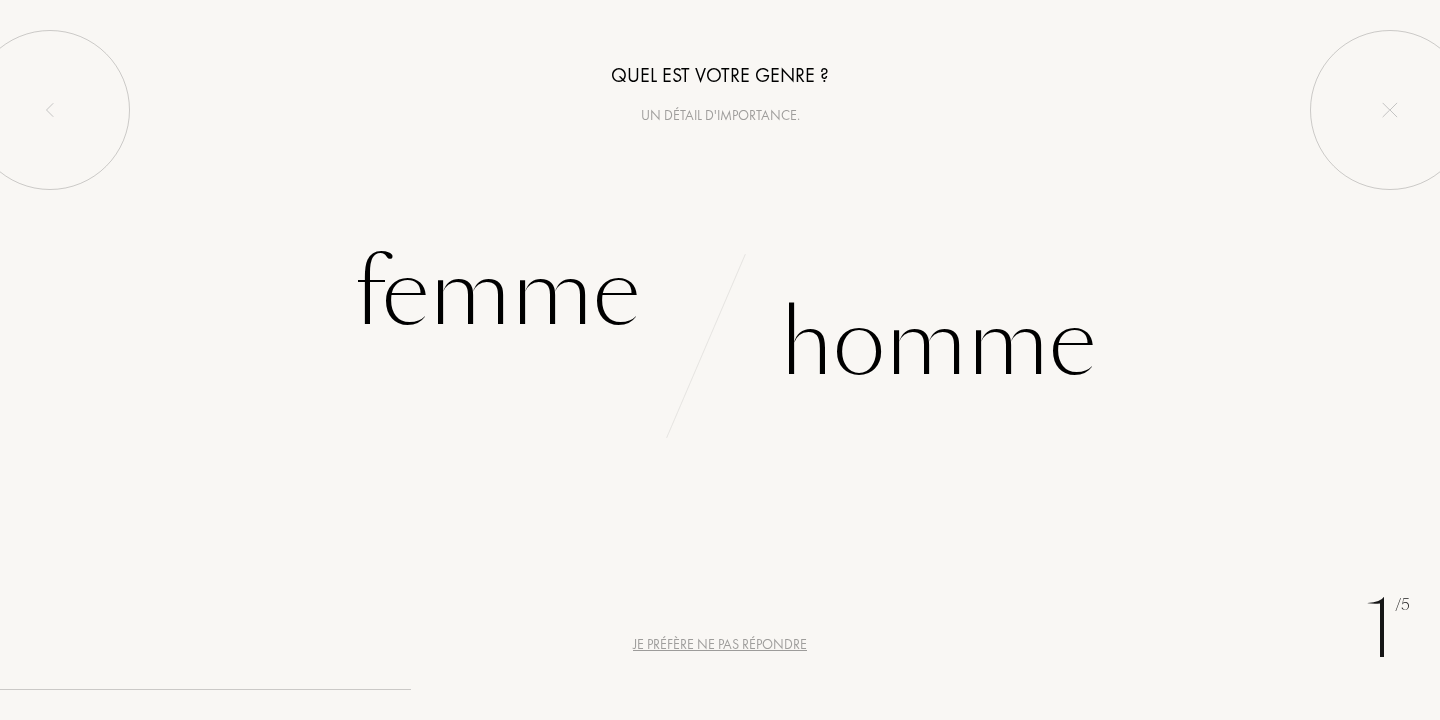 click at bounding box center (709, 320) 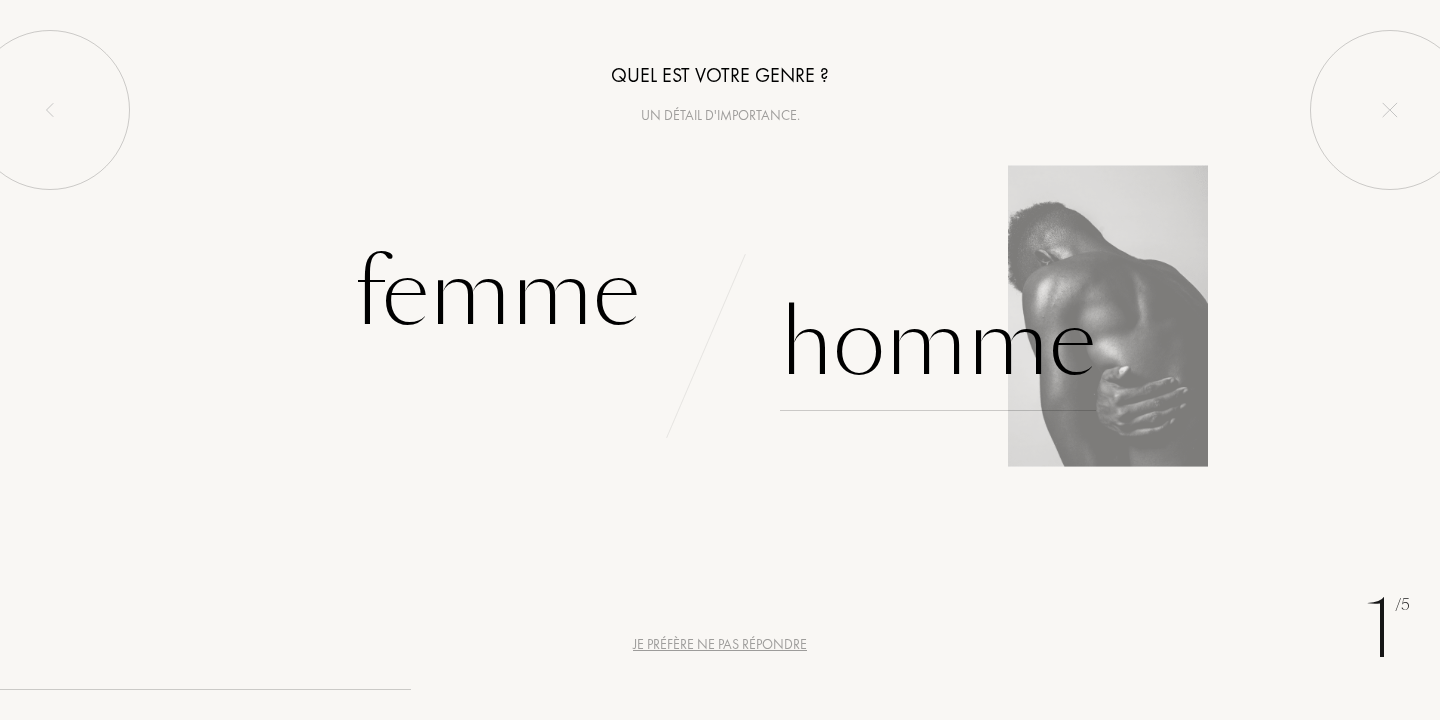 click on "Homme" at bounding box center [938, 343] 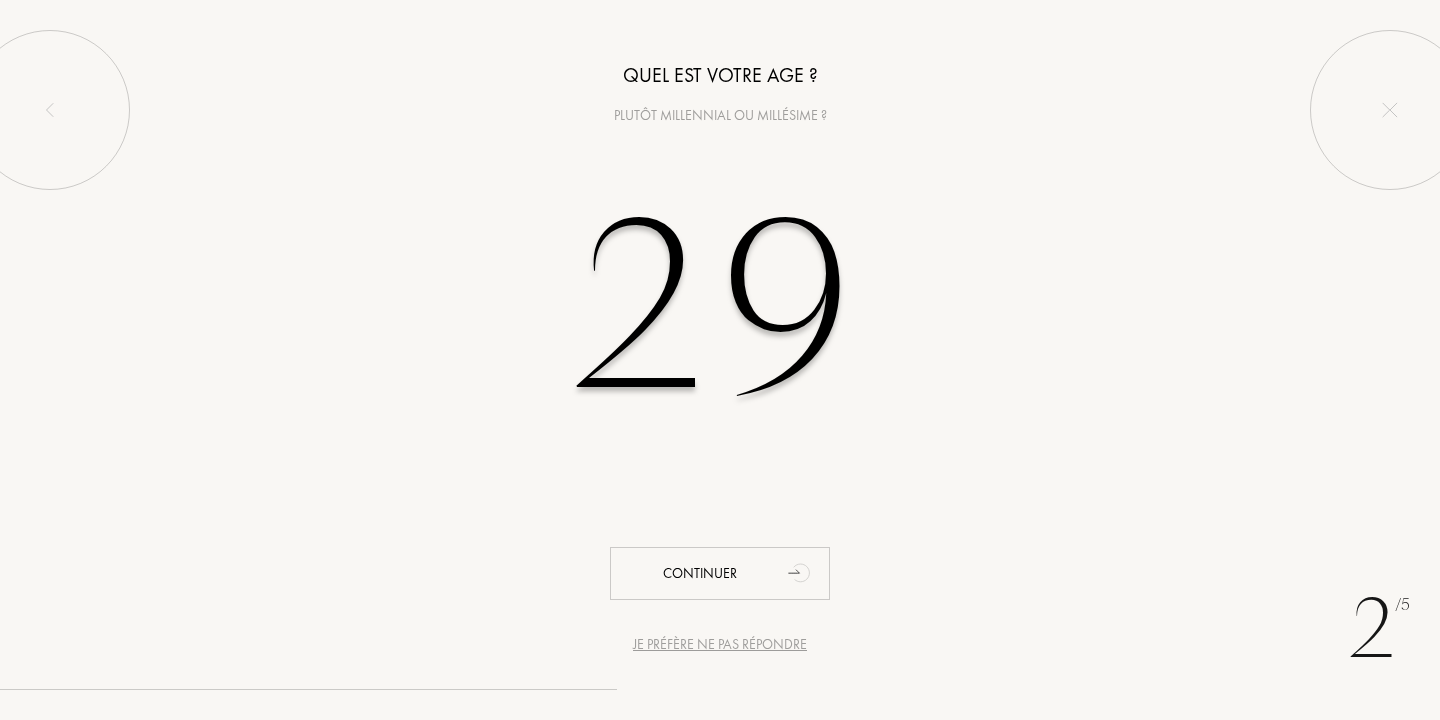 type on "29" 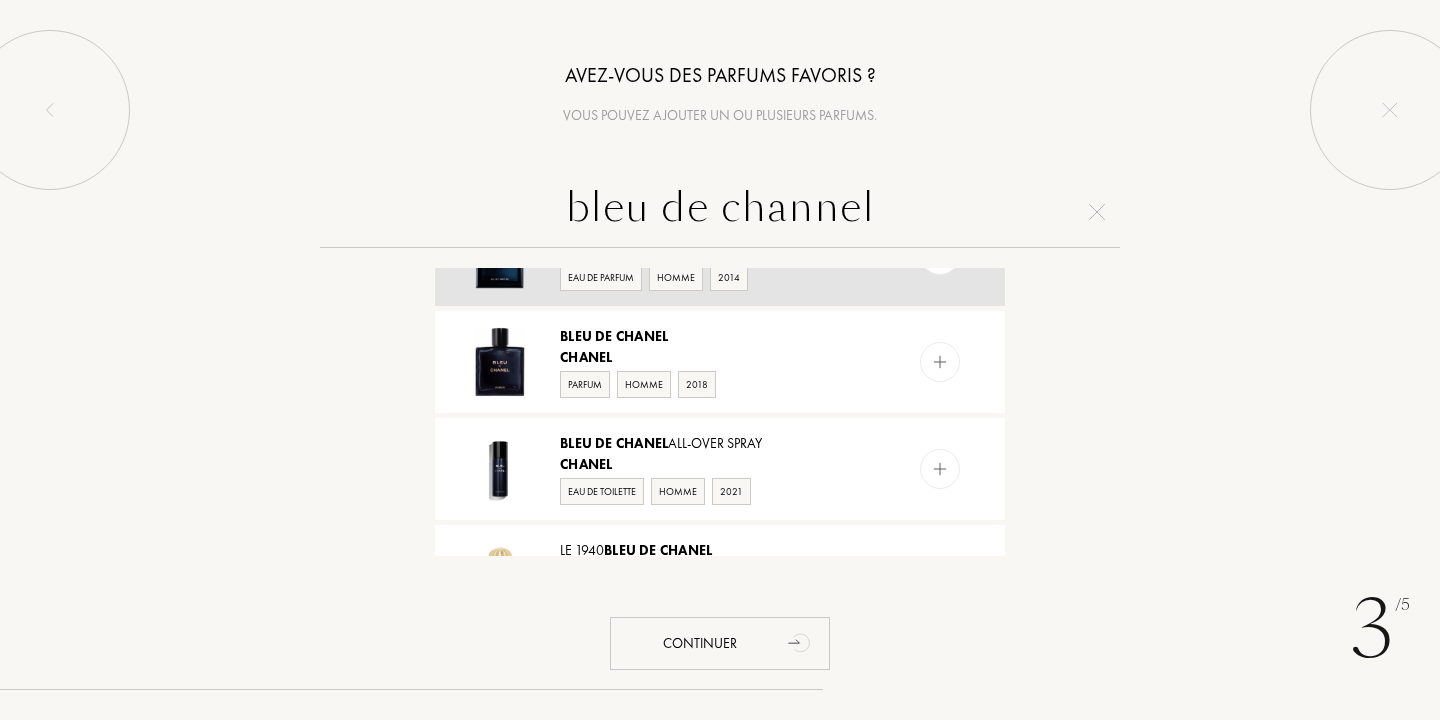 scroll, scrollTop: 247, scrollLeft: 0, axis: vertical 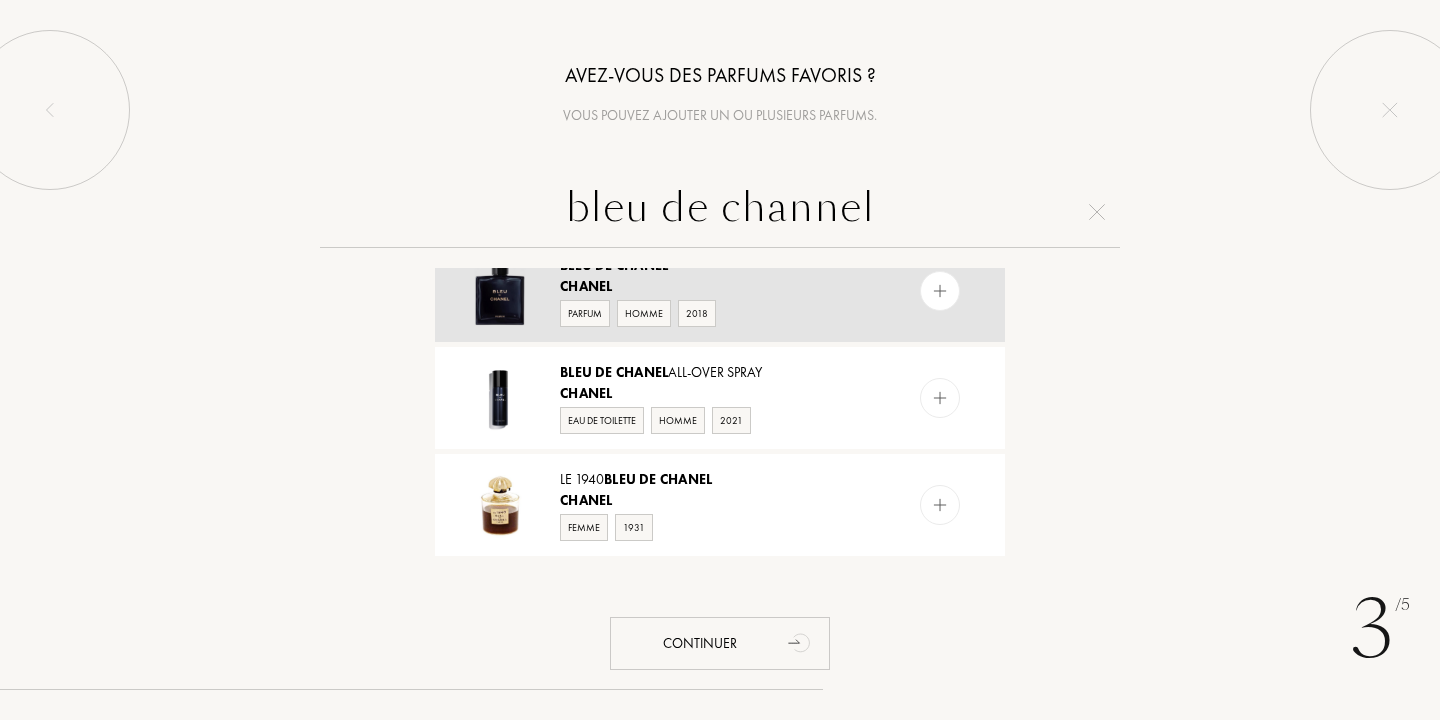 type on "bleu de channel" 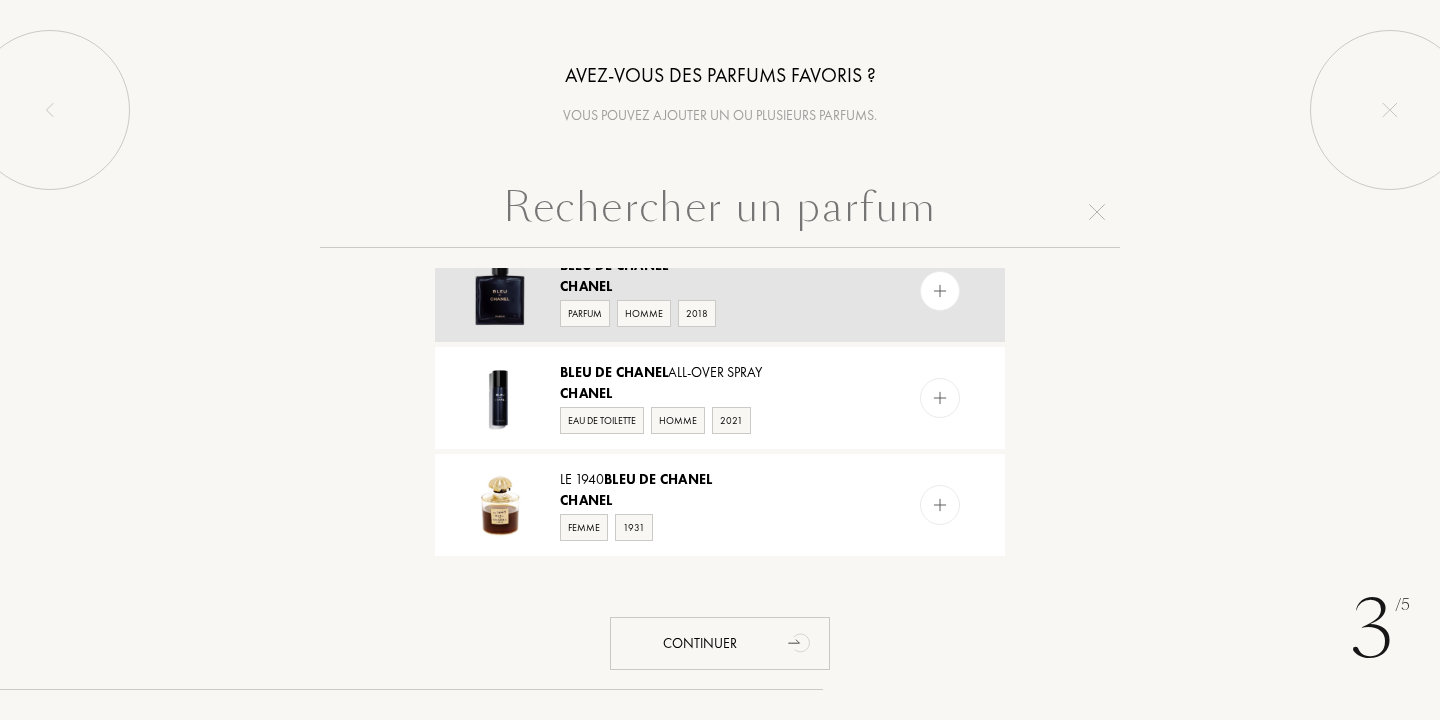 scroll, scrollTop: 0, scrollLeft: 0, axis: both 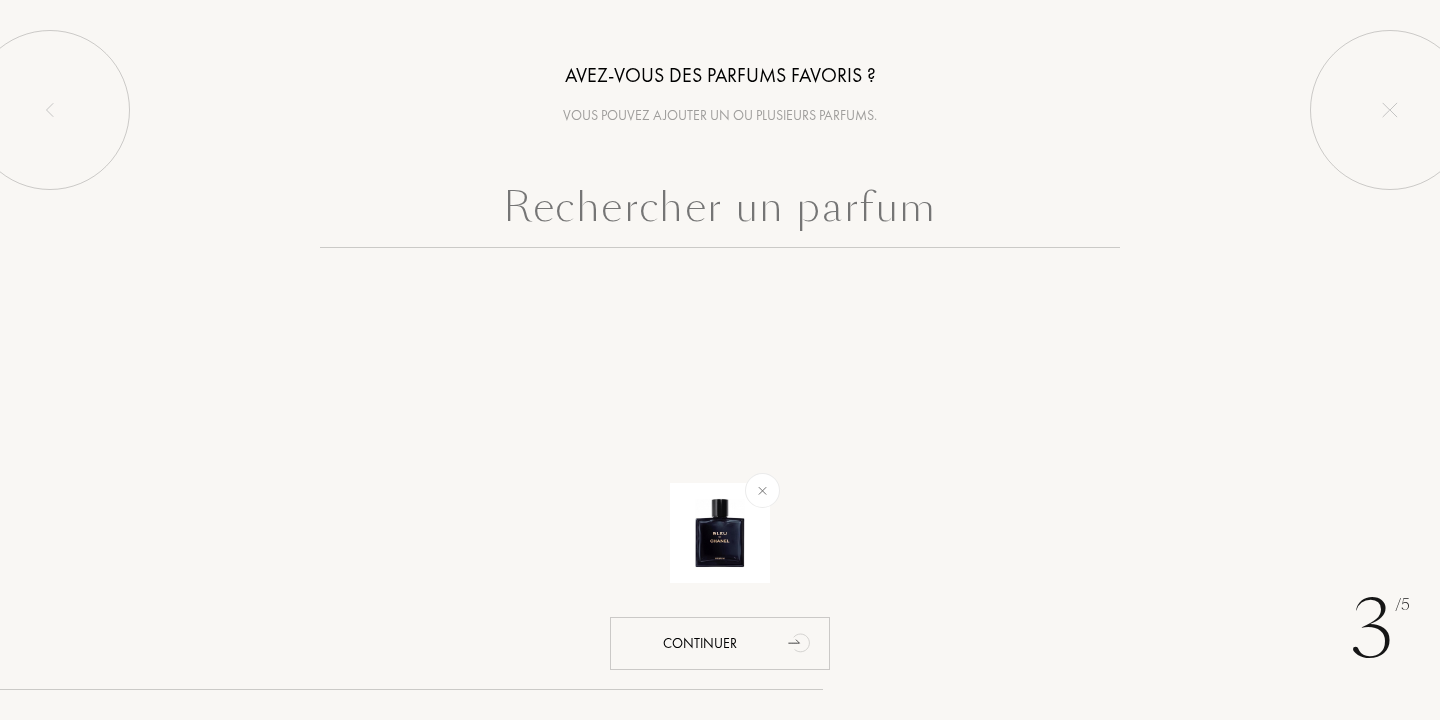 click at bounding box center (720, 212) 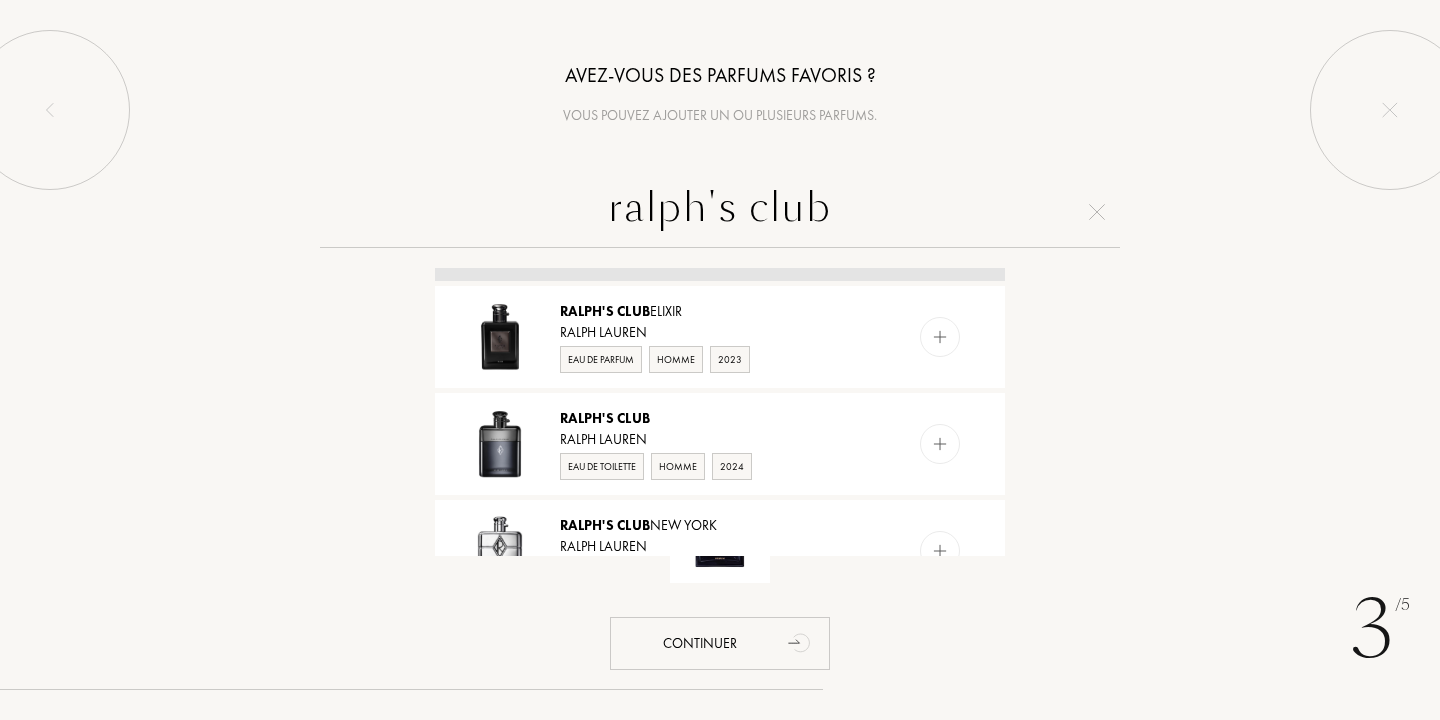 scroll, scrollTop: 247, scrollLeft: 0, axis: vertical 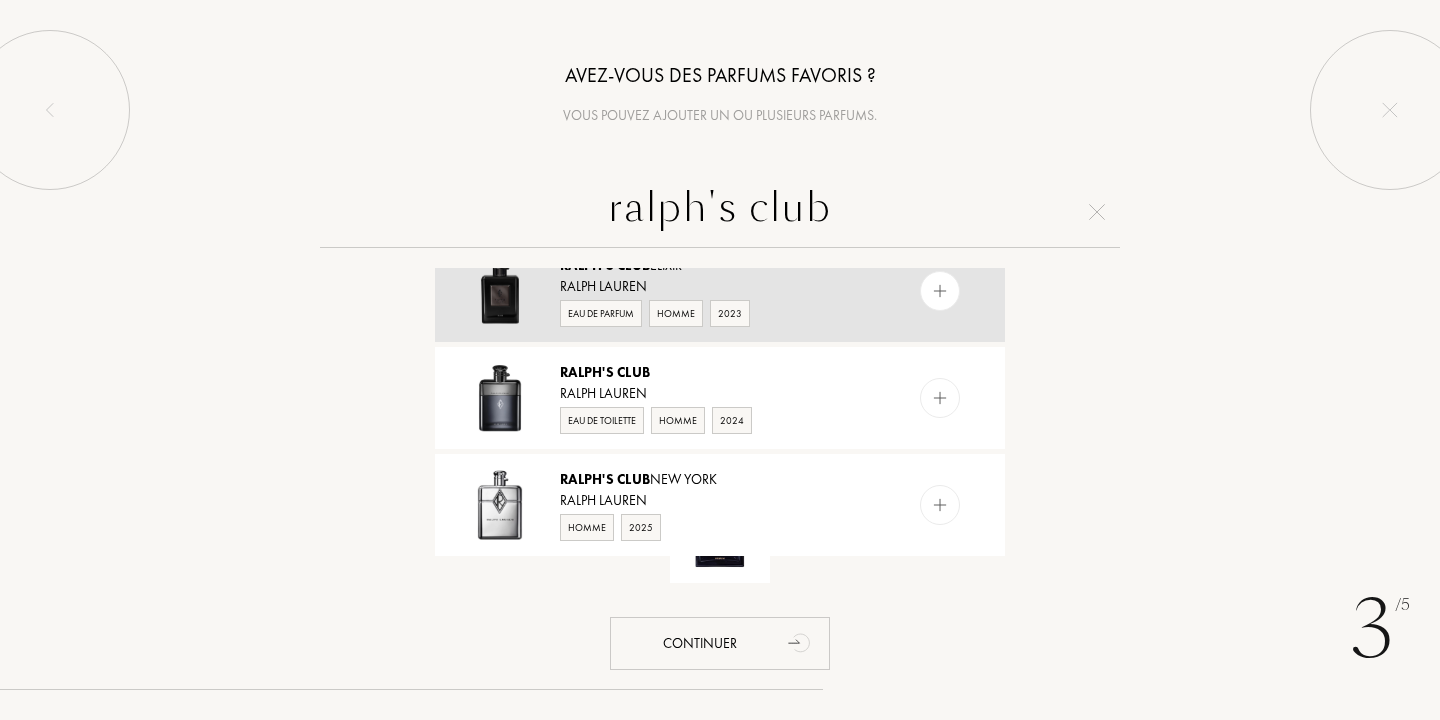 type on "ralph's club" 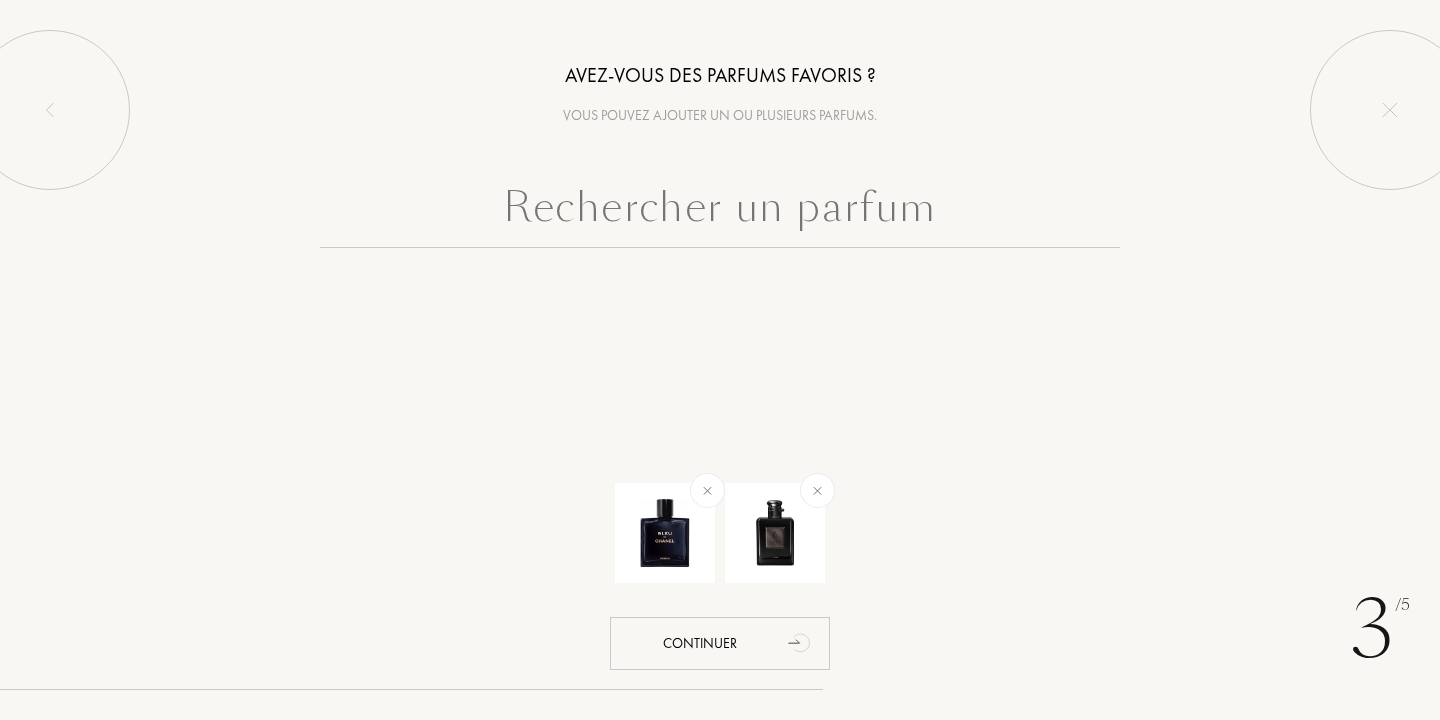 scroll, scrollTop: 0, scrollLeft: 0, axis: both 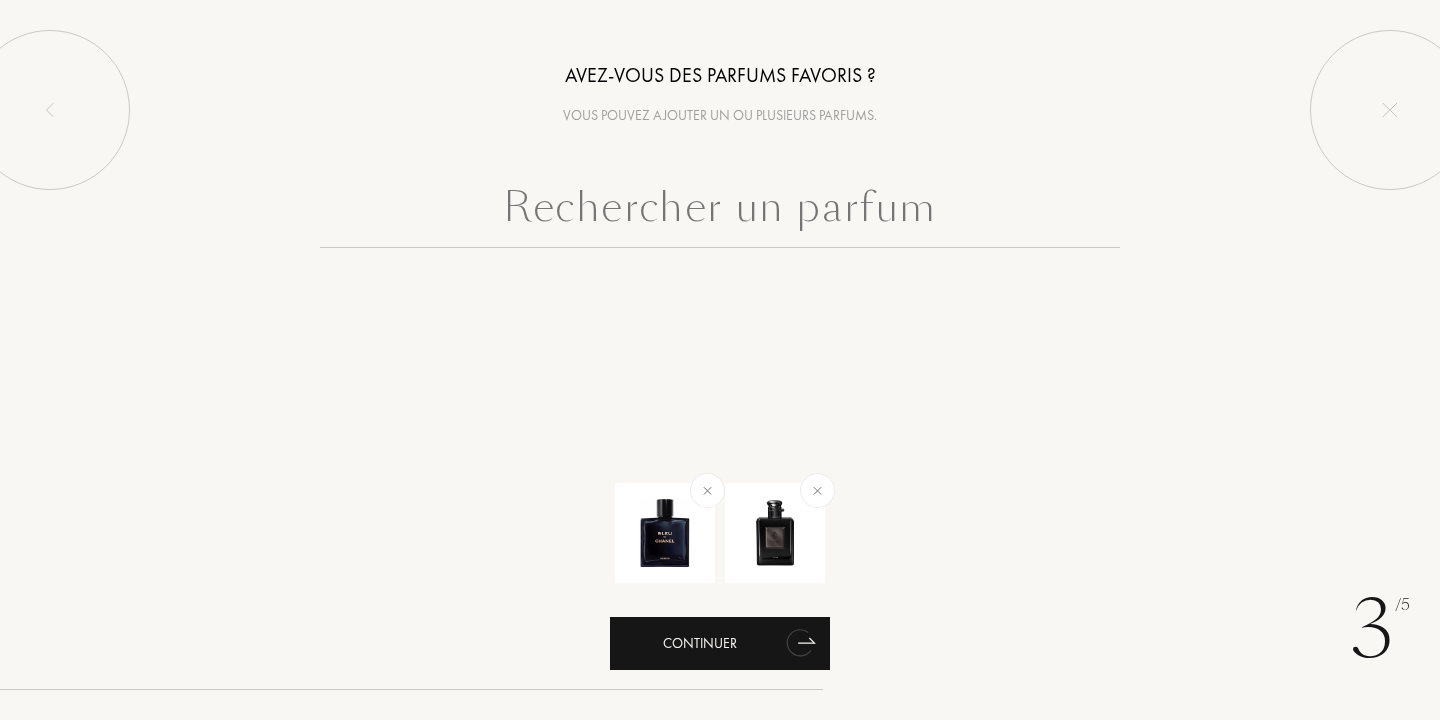 click on "Continuer" at bounding box center (720, 643) 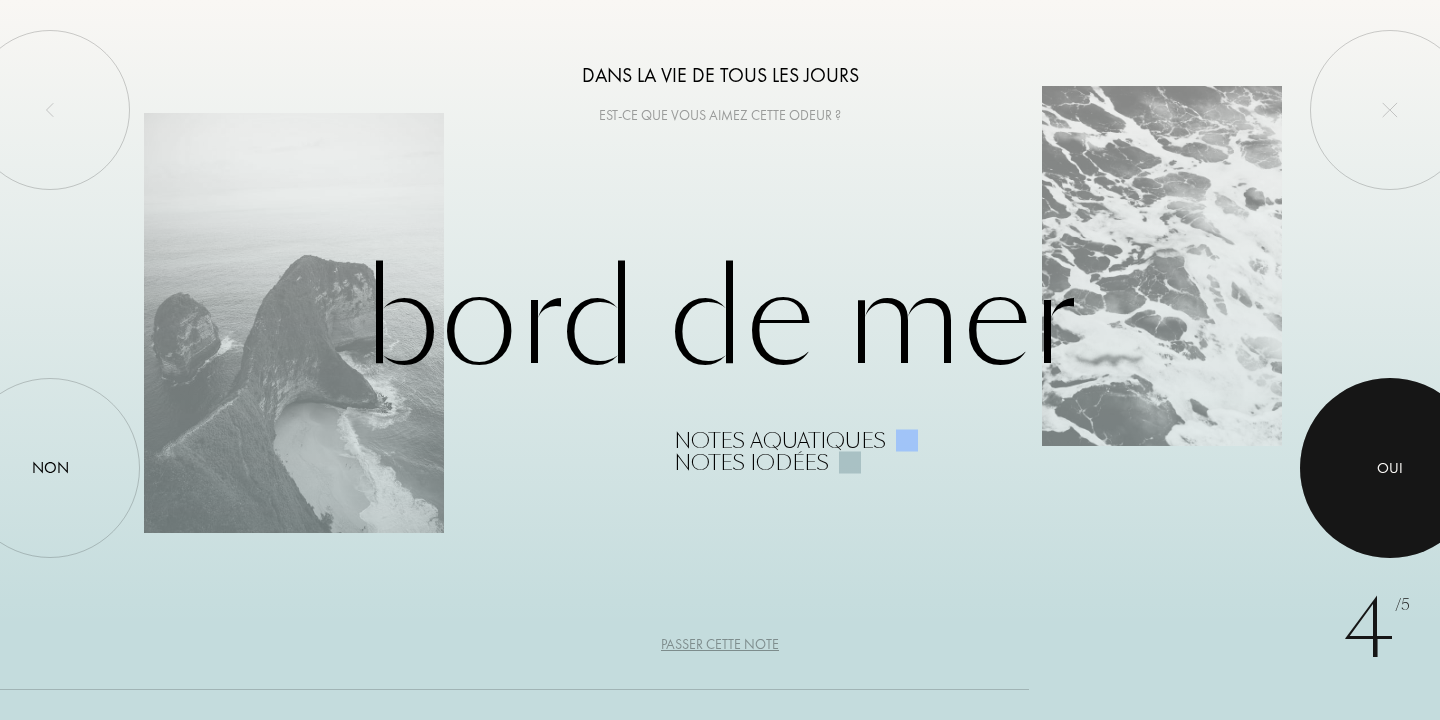 click at bounding box center [1390, 468] 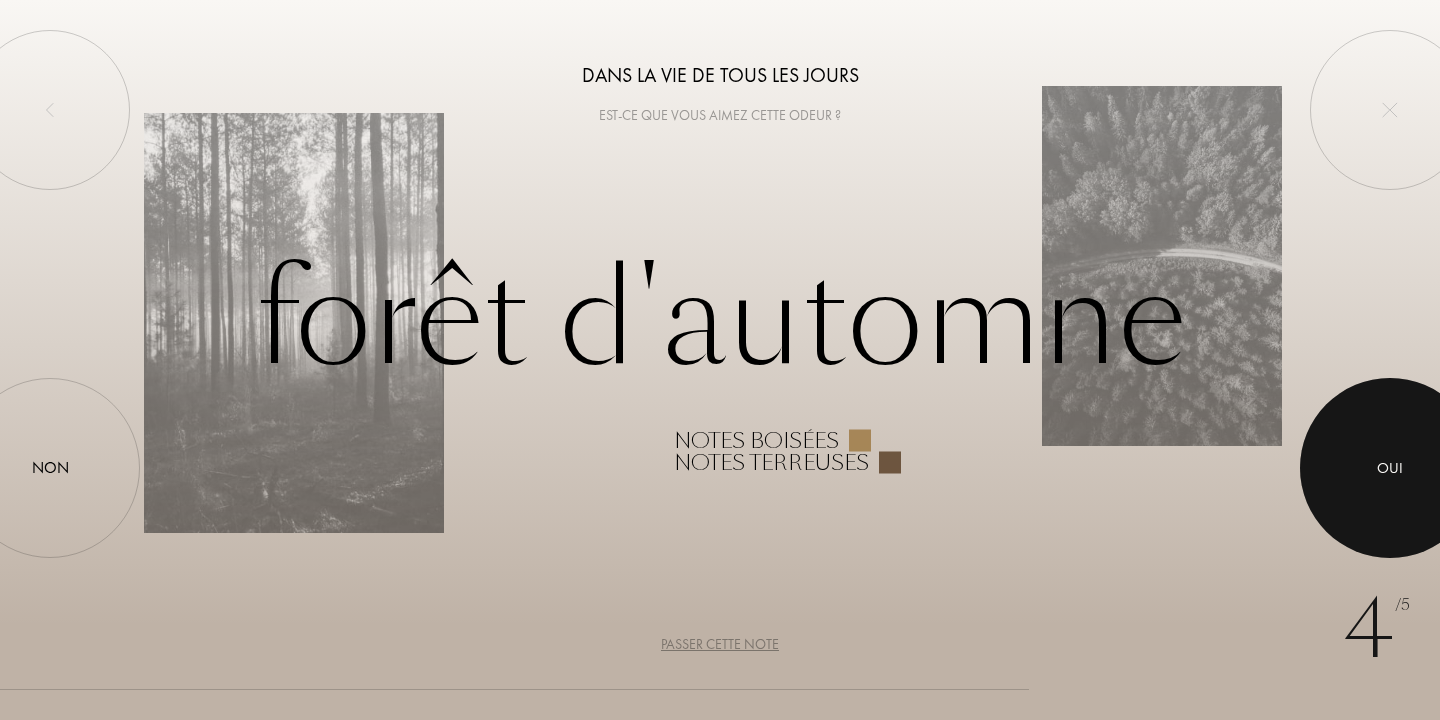 click at bounding box center (1390, 468) 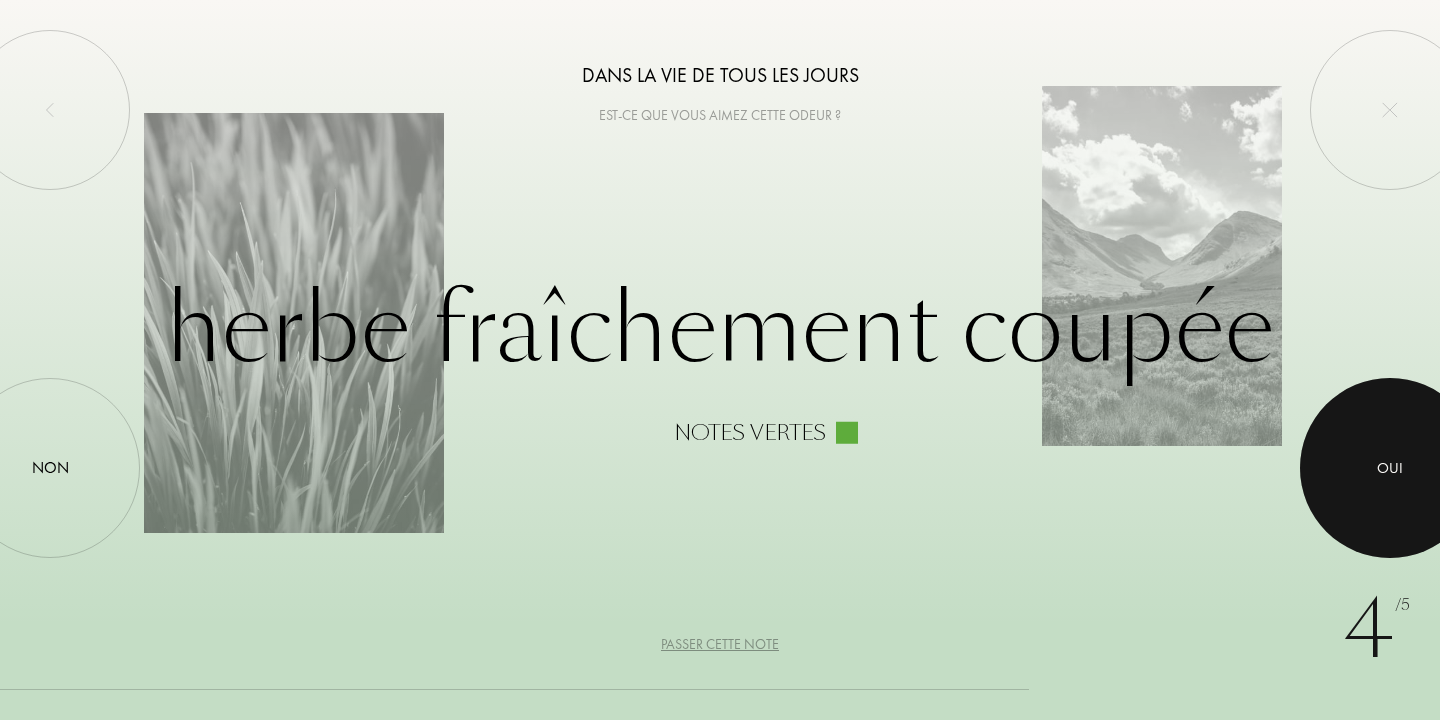 click at bounding box center (1390, 468) 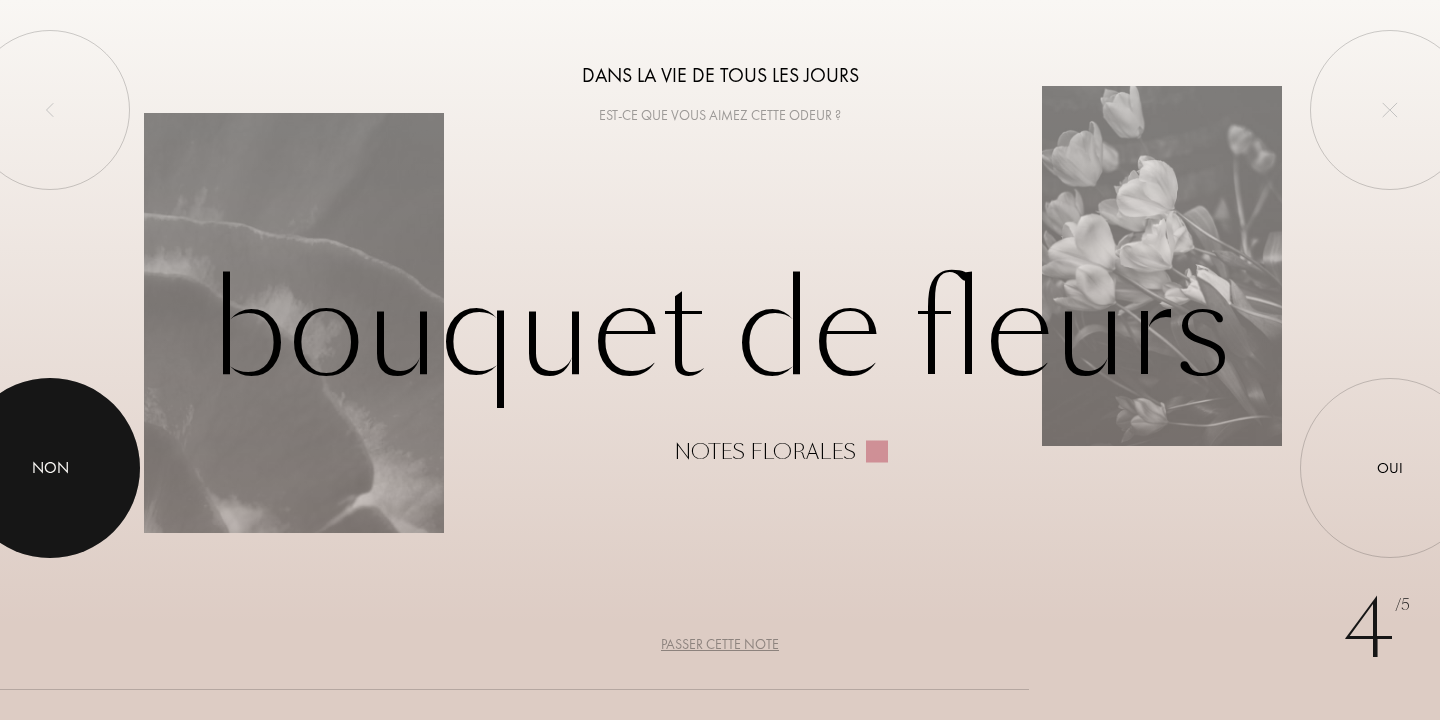 click on "Non" at bounding box center [50, 468] 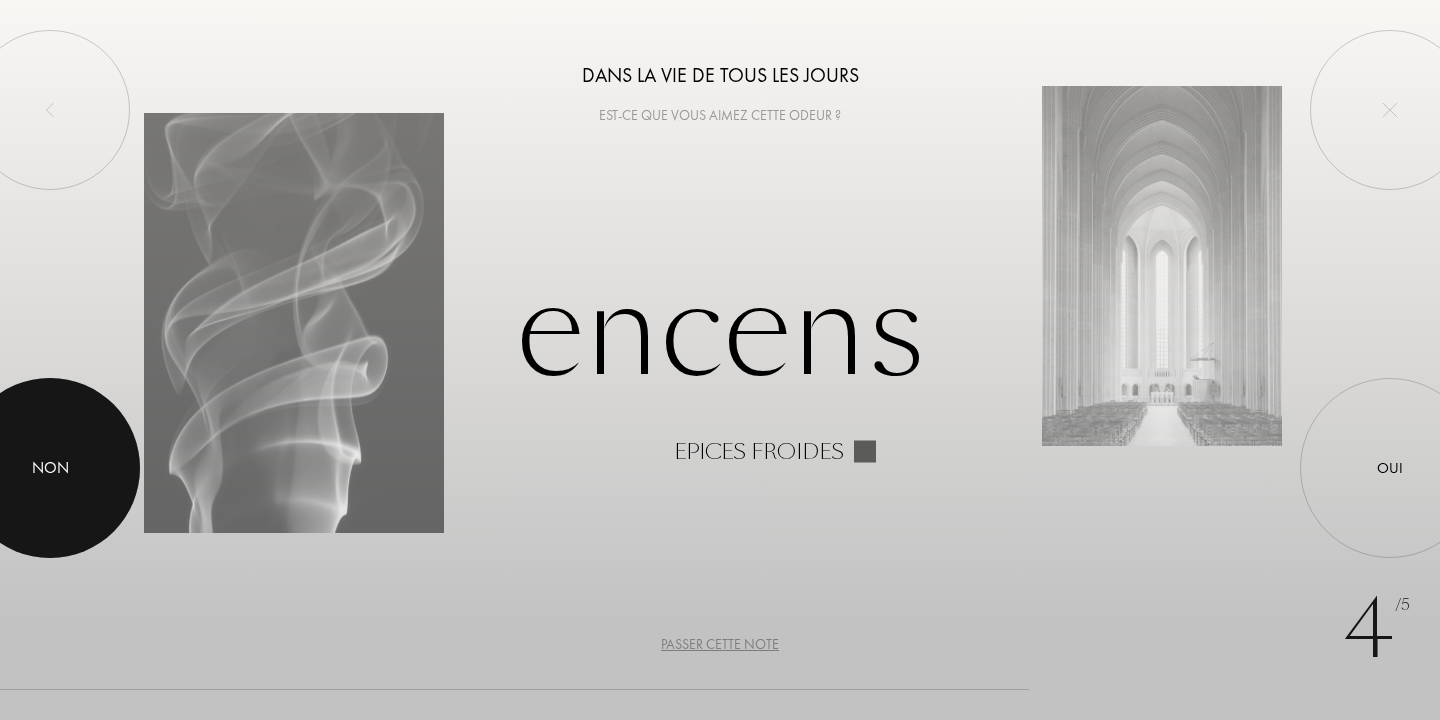 click at bounding box center (50, 468) 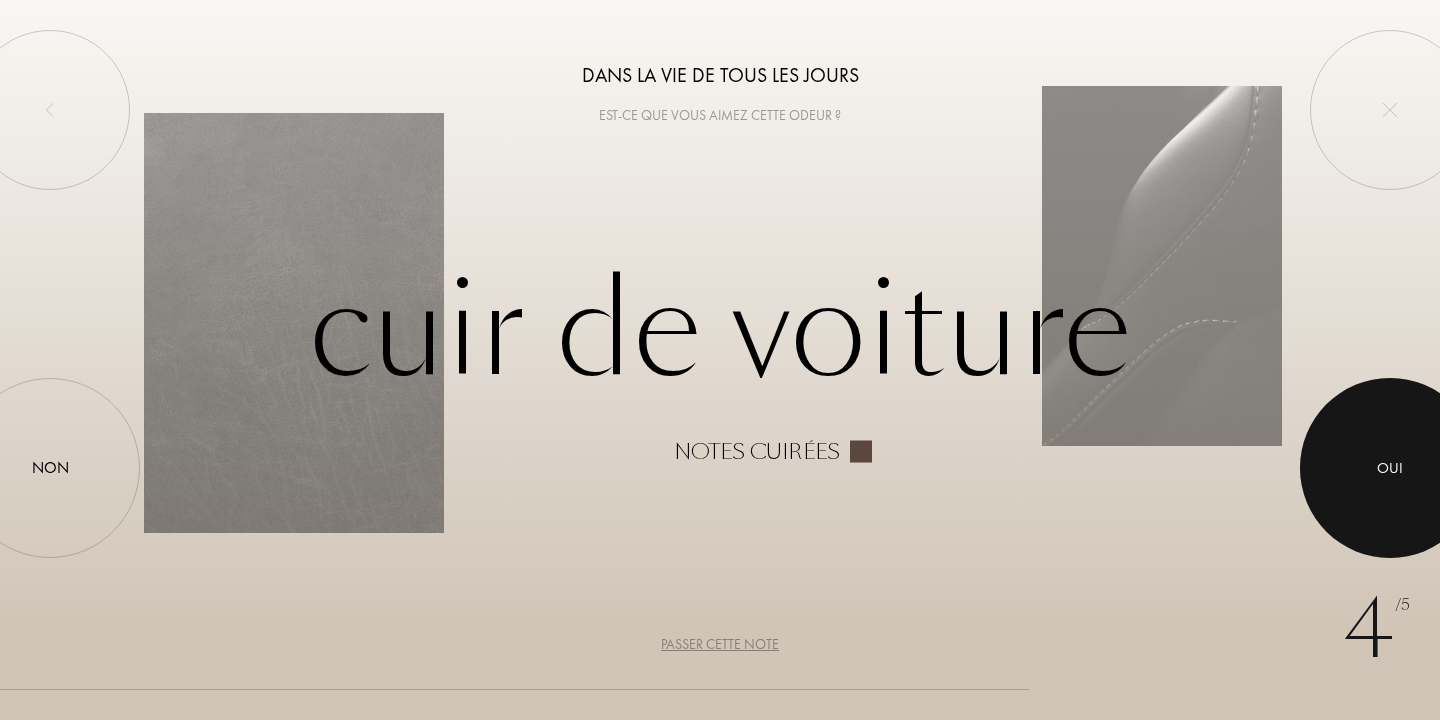 click at bounding box center [1390, 468] 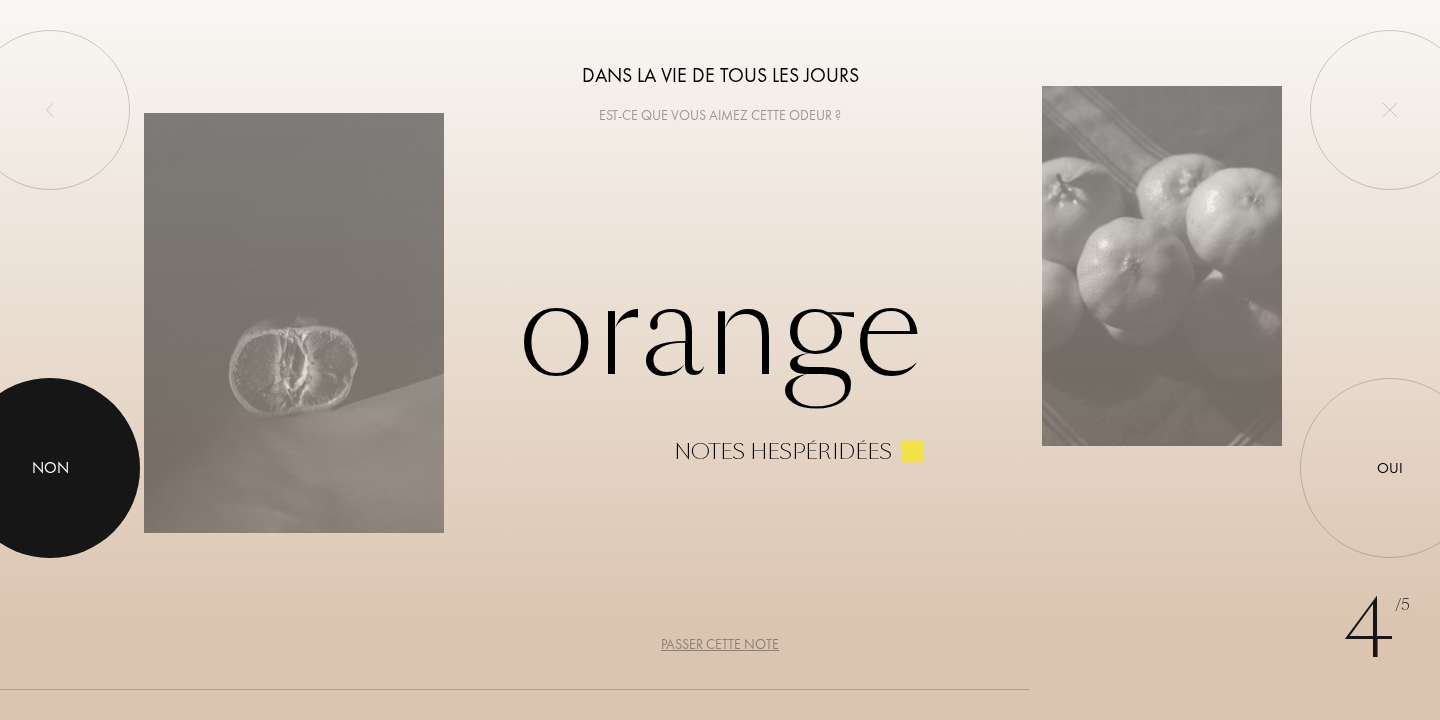 click at bounding box center [50, 468] 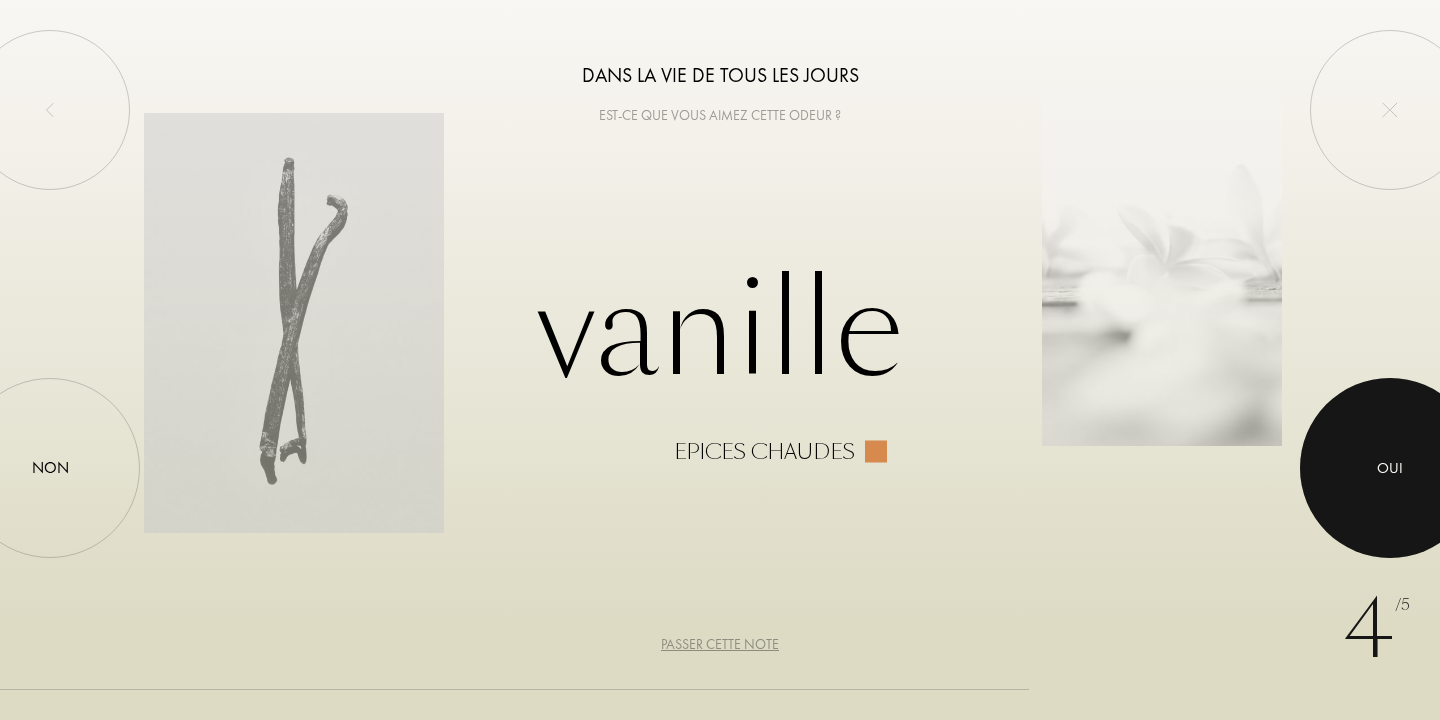 click on "Oui" at bounding box center (1390, 468) 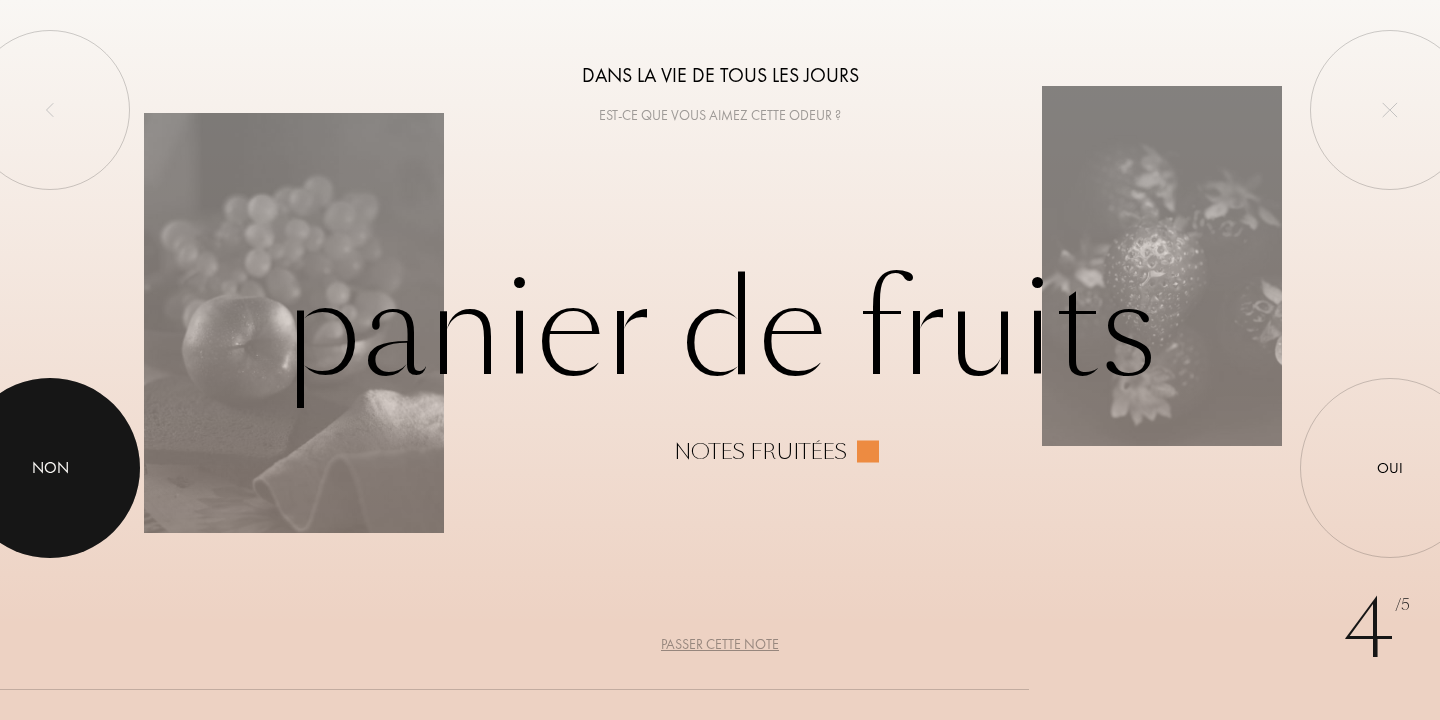 click at bounding box center [50, 468] 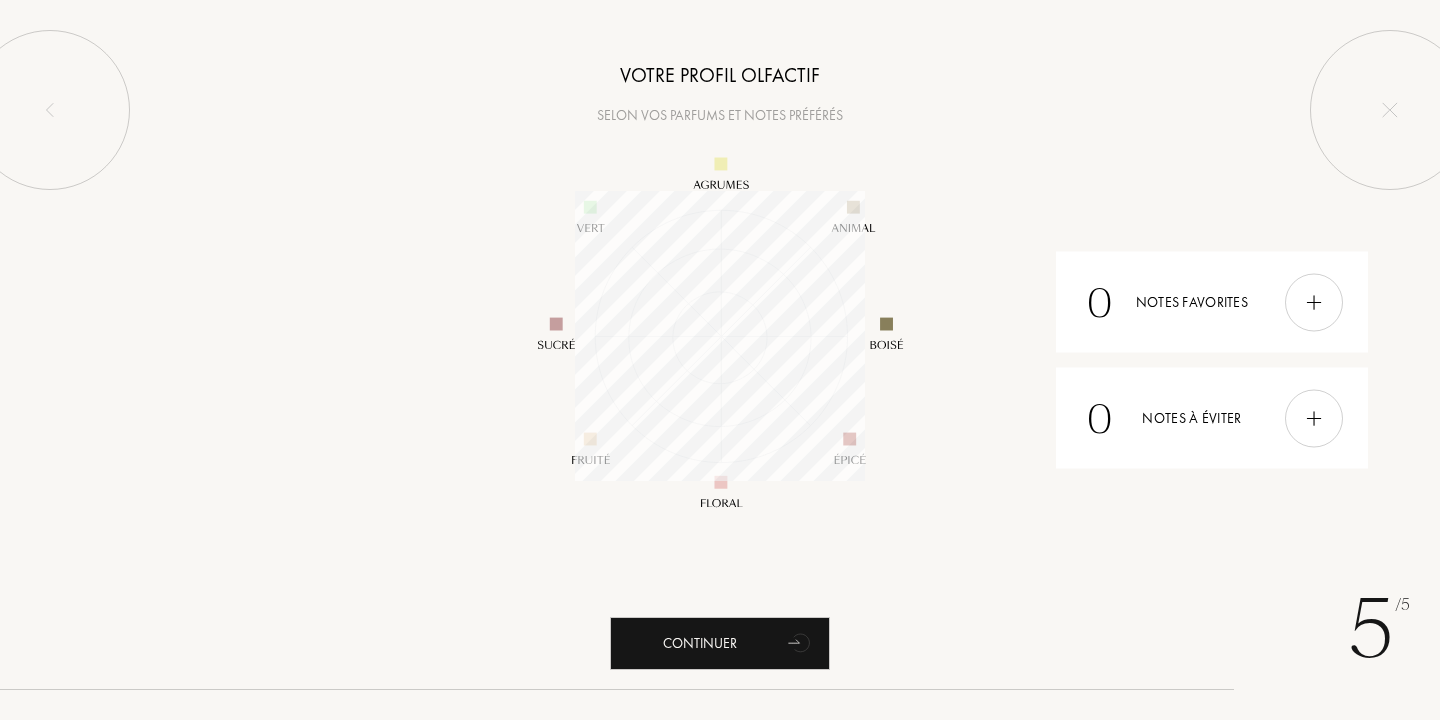 scroll, scrollTop: 999710, scrollLeft: 999710, axis: both 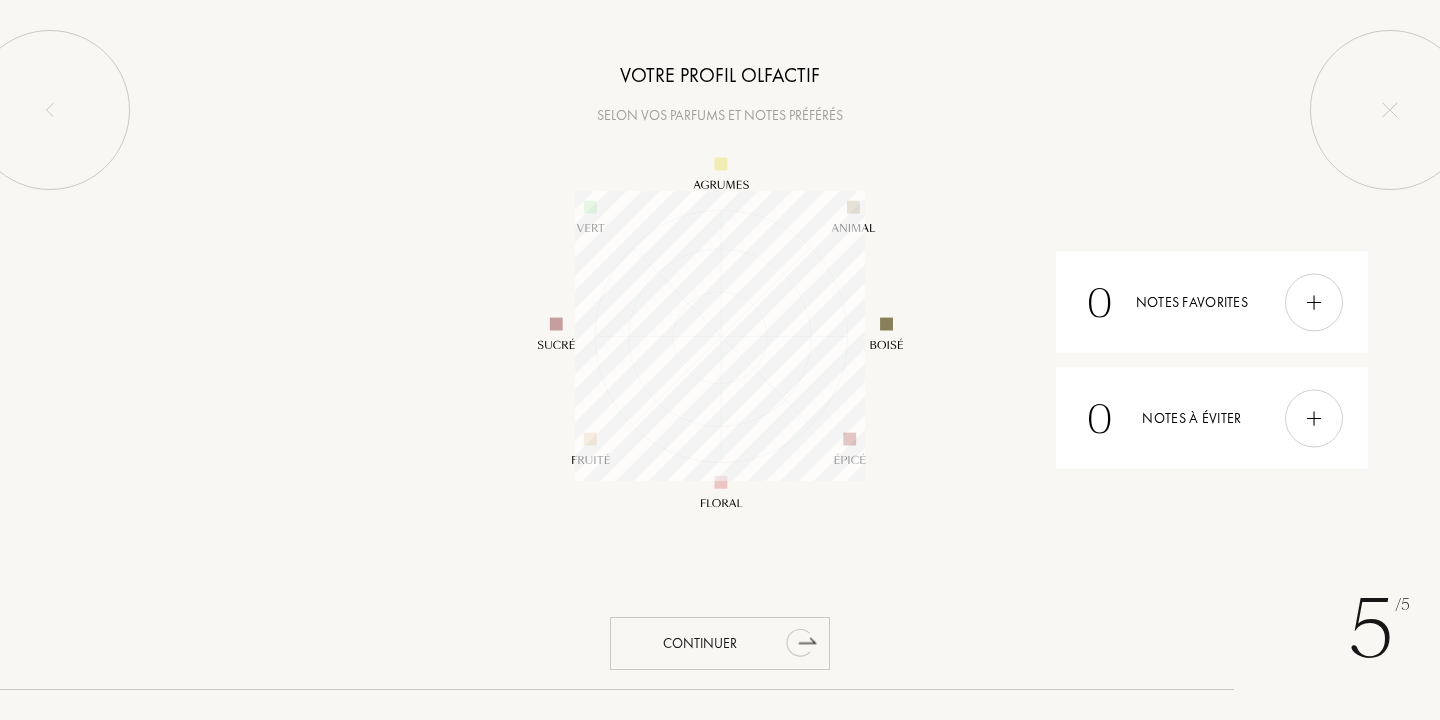 click on "Continuer" at bounding box center (720, 643) 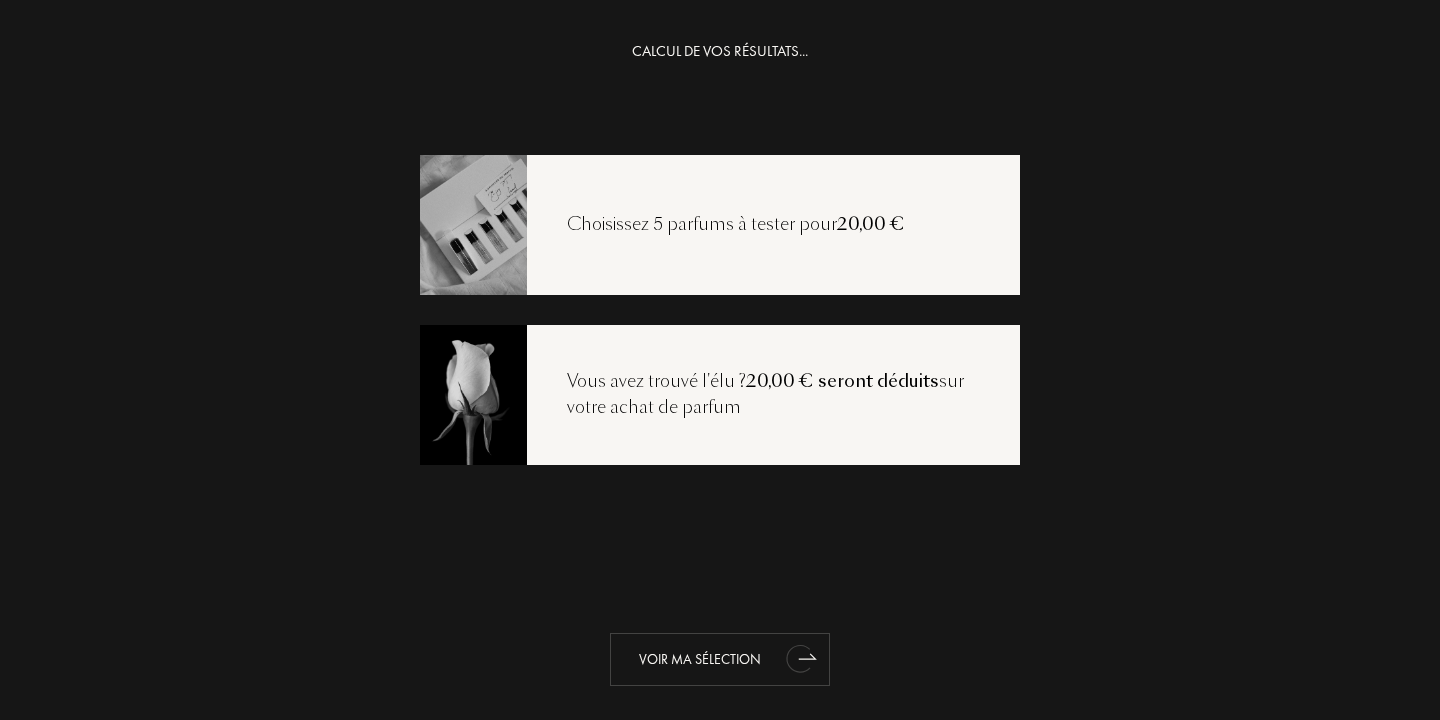 click on "Voir ma sélection" at bounding box center (720, 659) 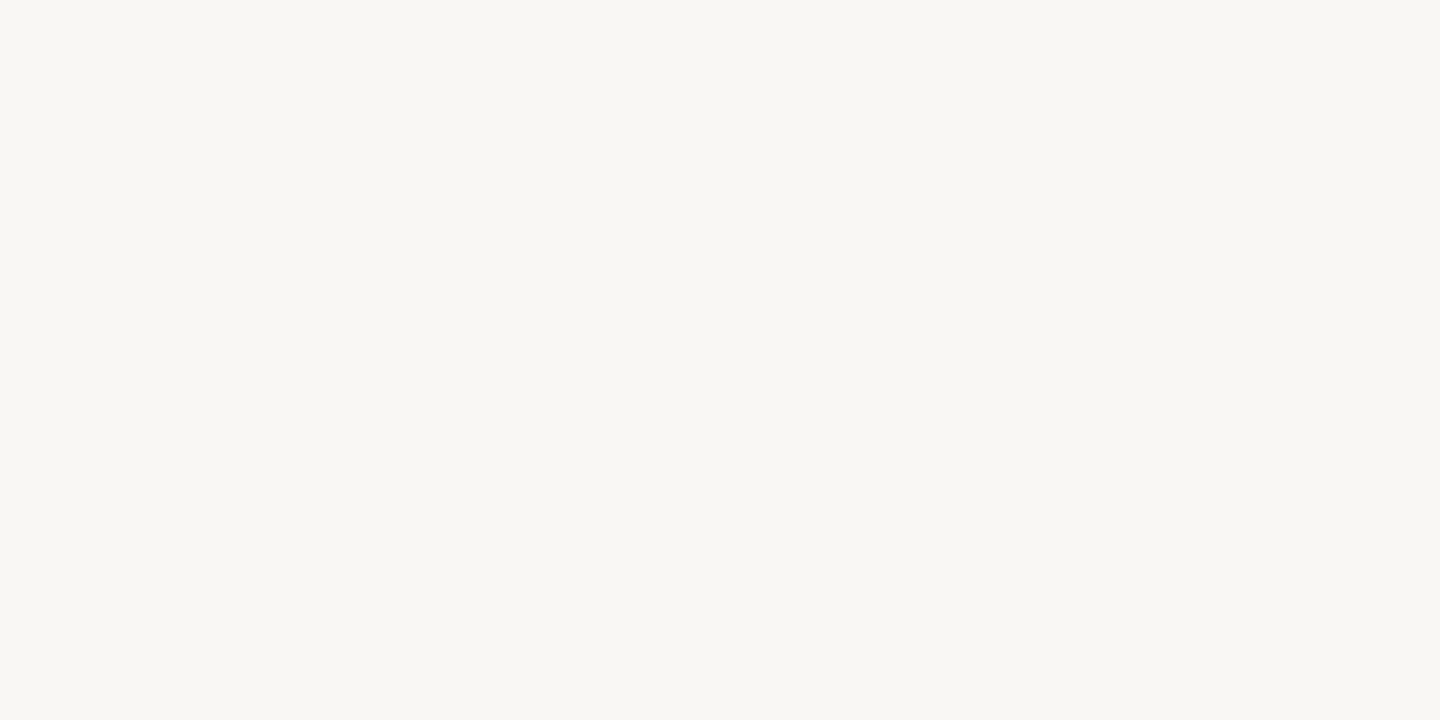select on "FR" 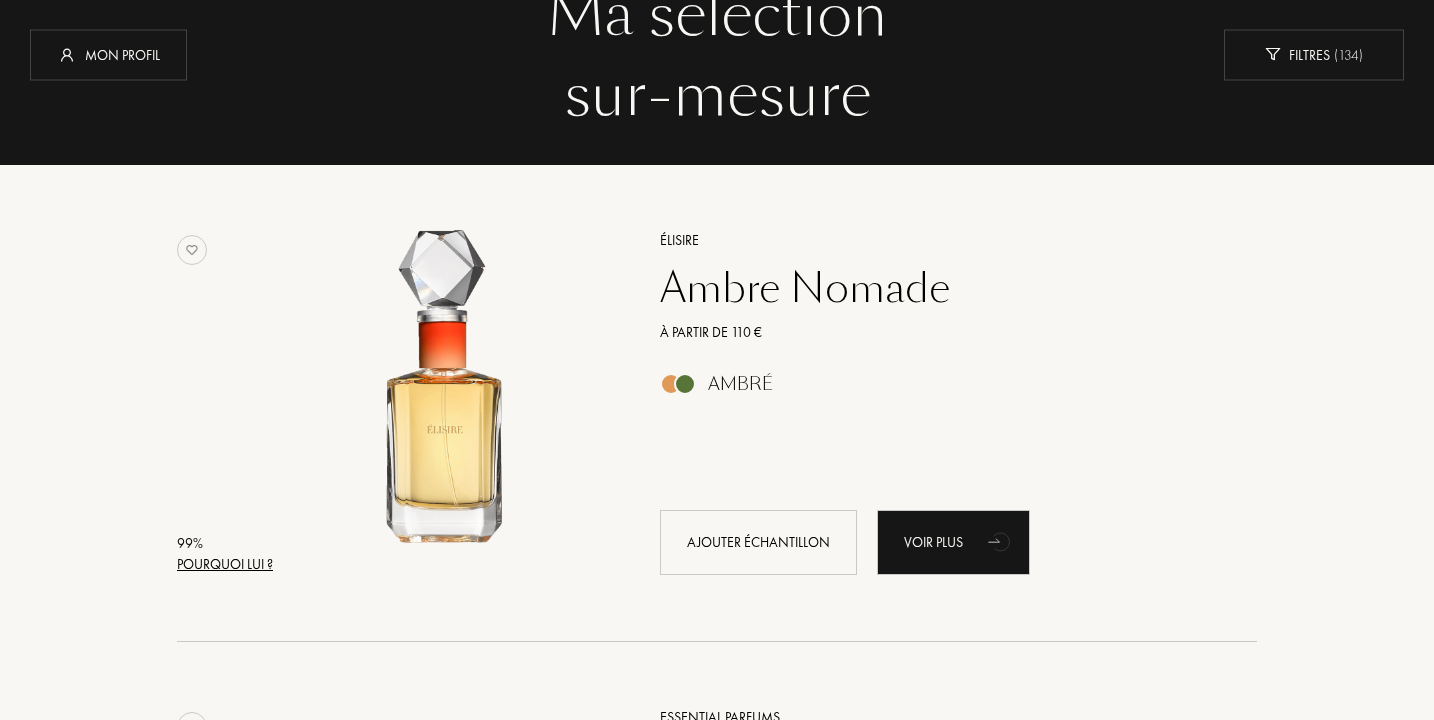 scroll, scrollTop: 153, scrollLeft: 0, axis: vertical 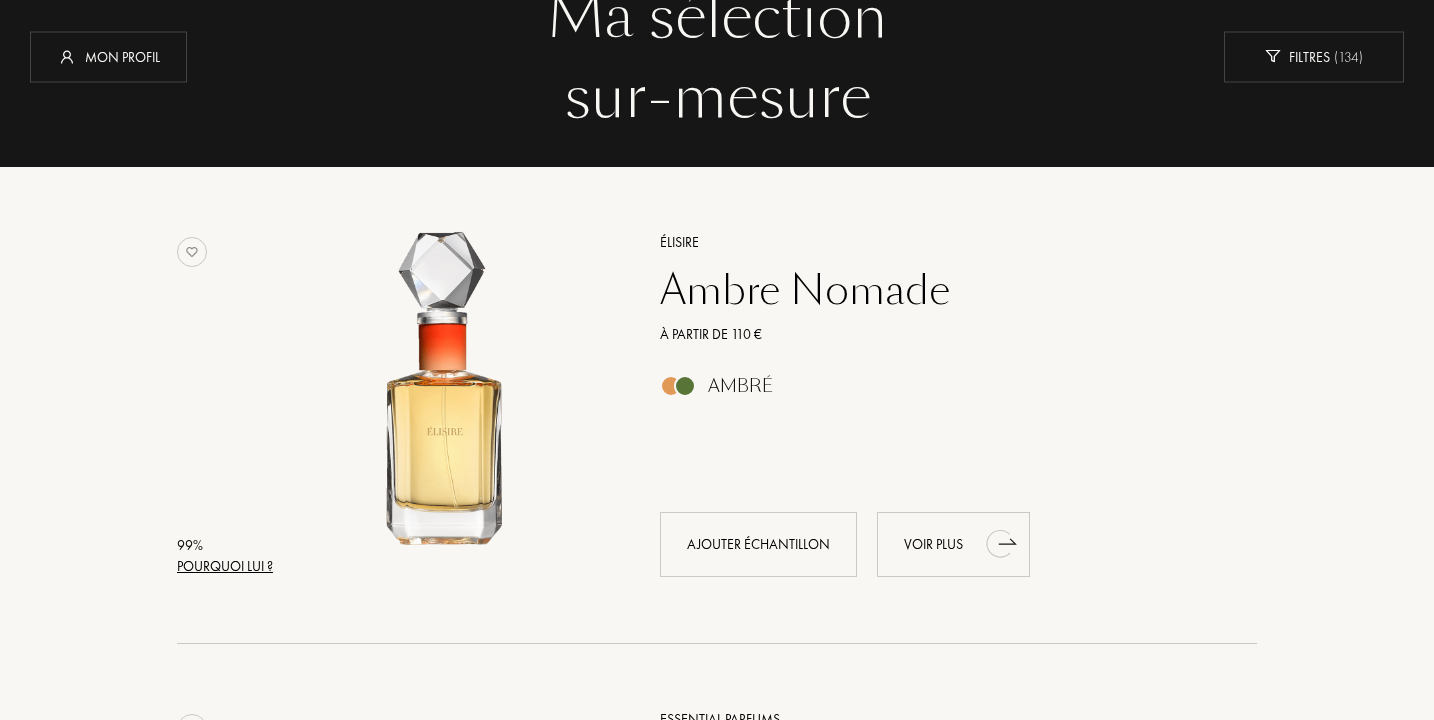 click on "Voir plus" at bounding box center [953, 544] 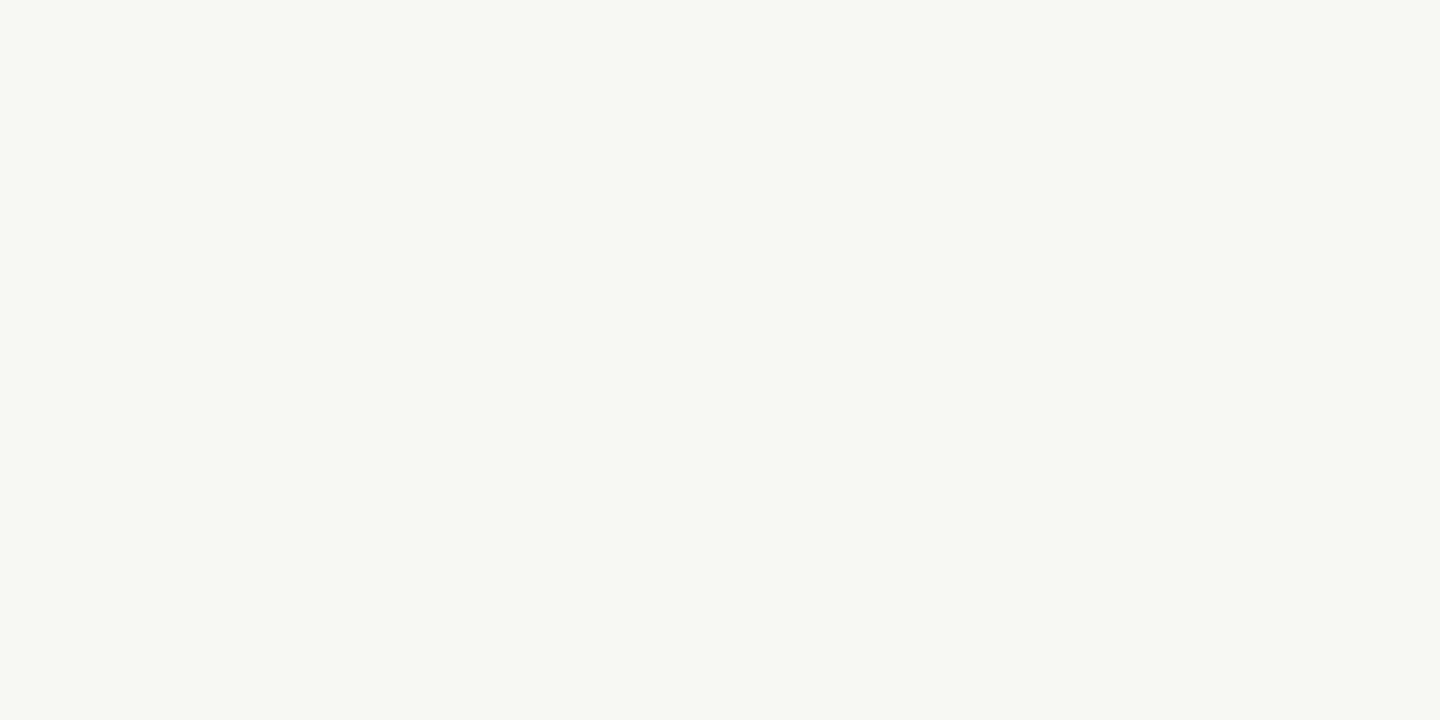 select on "FR" 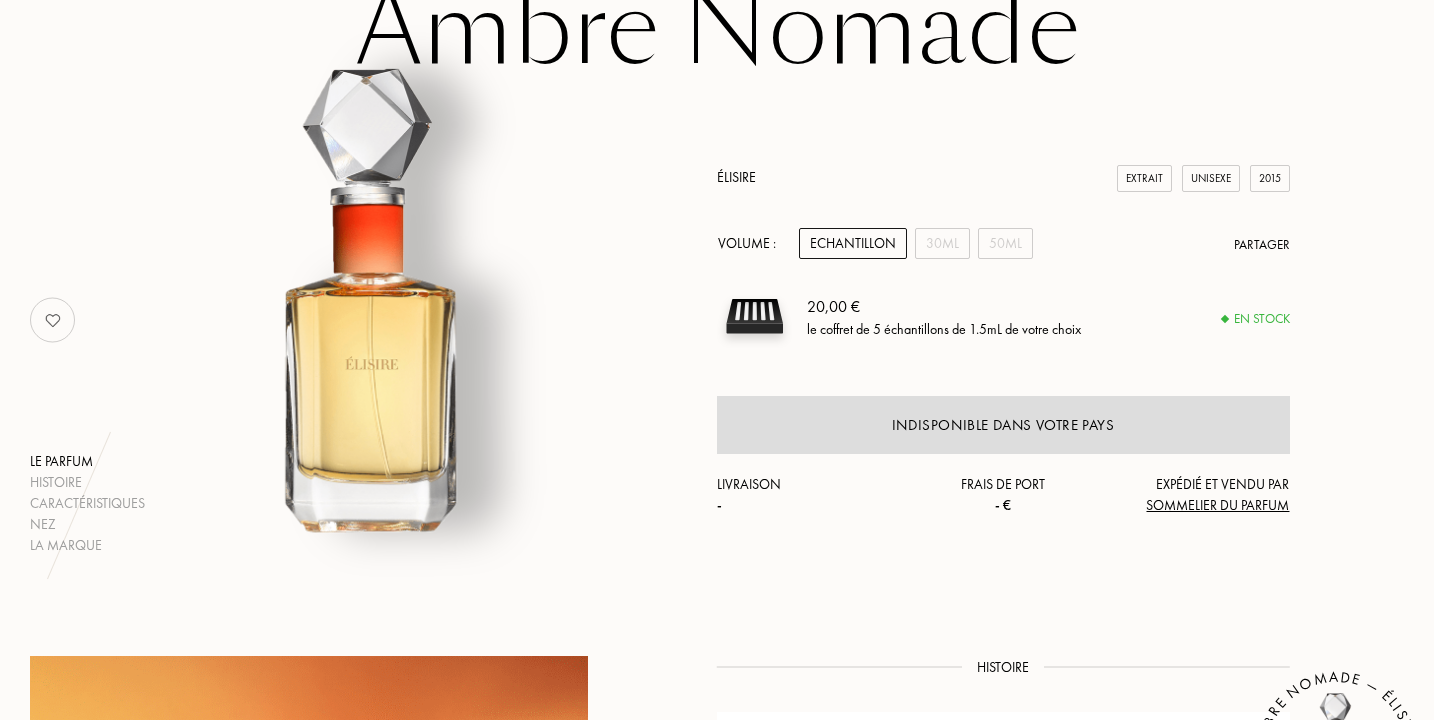 scroll, scrollTop: 189, scrollLeft: 0, axis: vertical 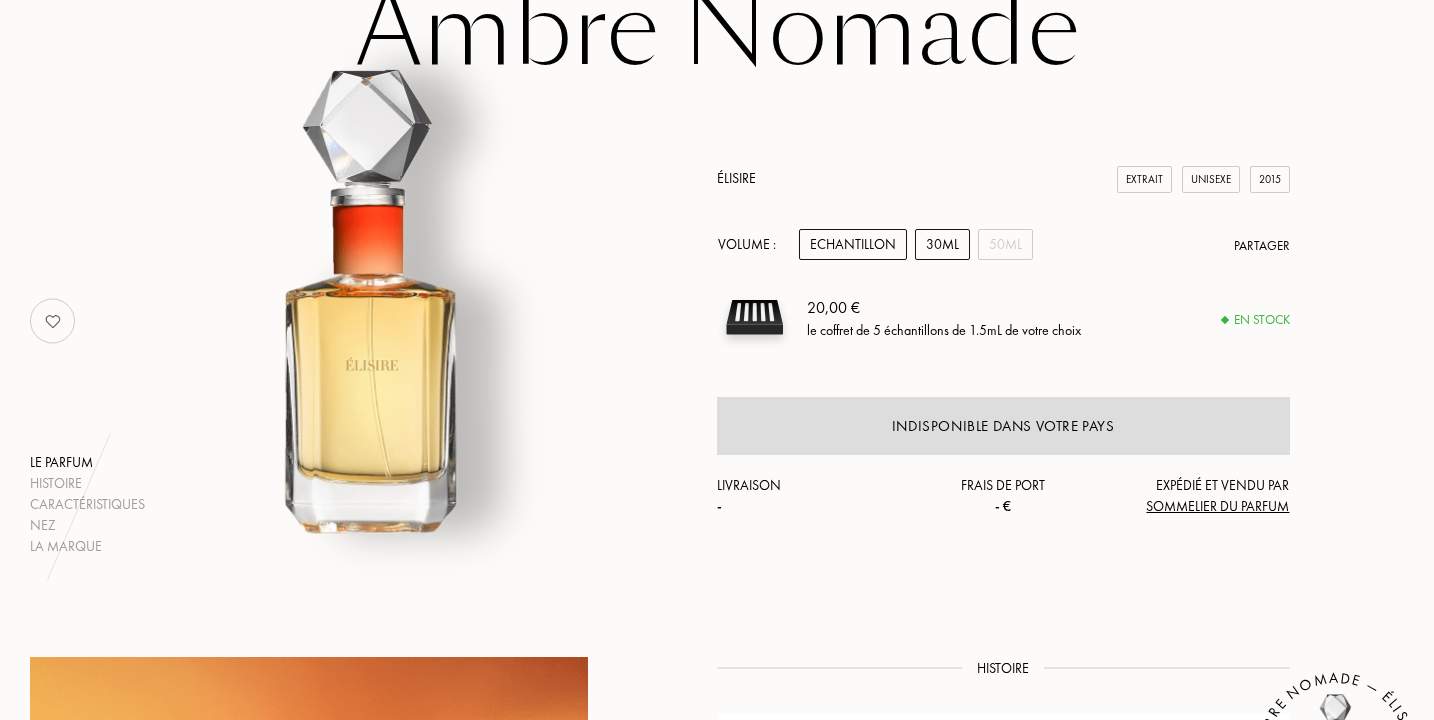 click on "30mL" at bounding box center (942, 244) 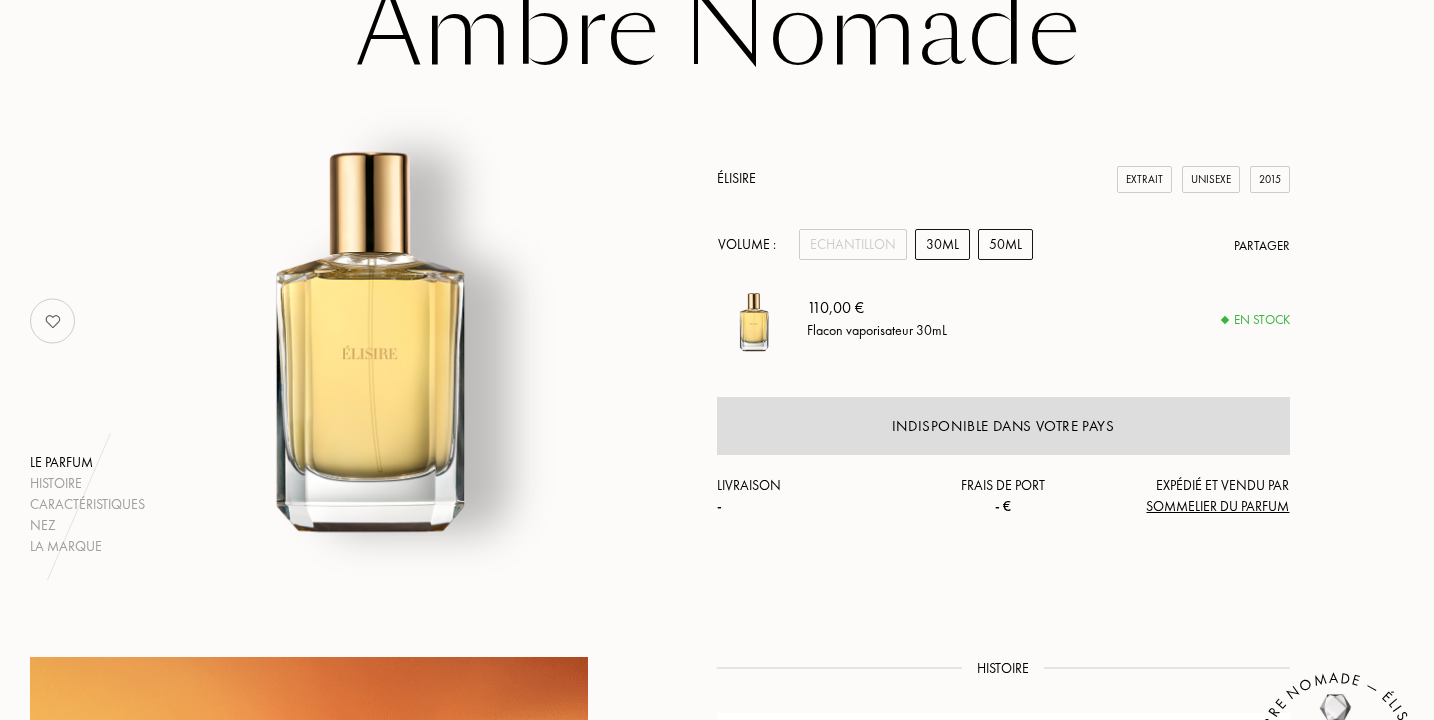 click on "50mL" at bounding box center (1005, 244) 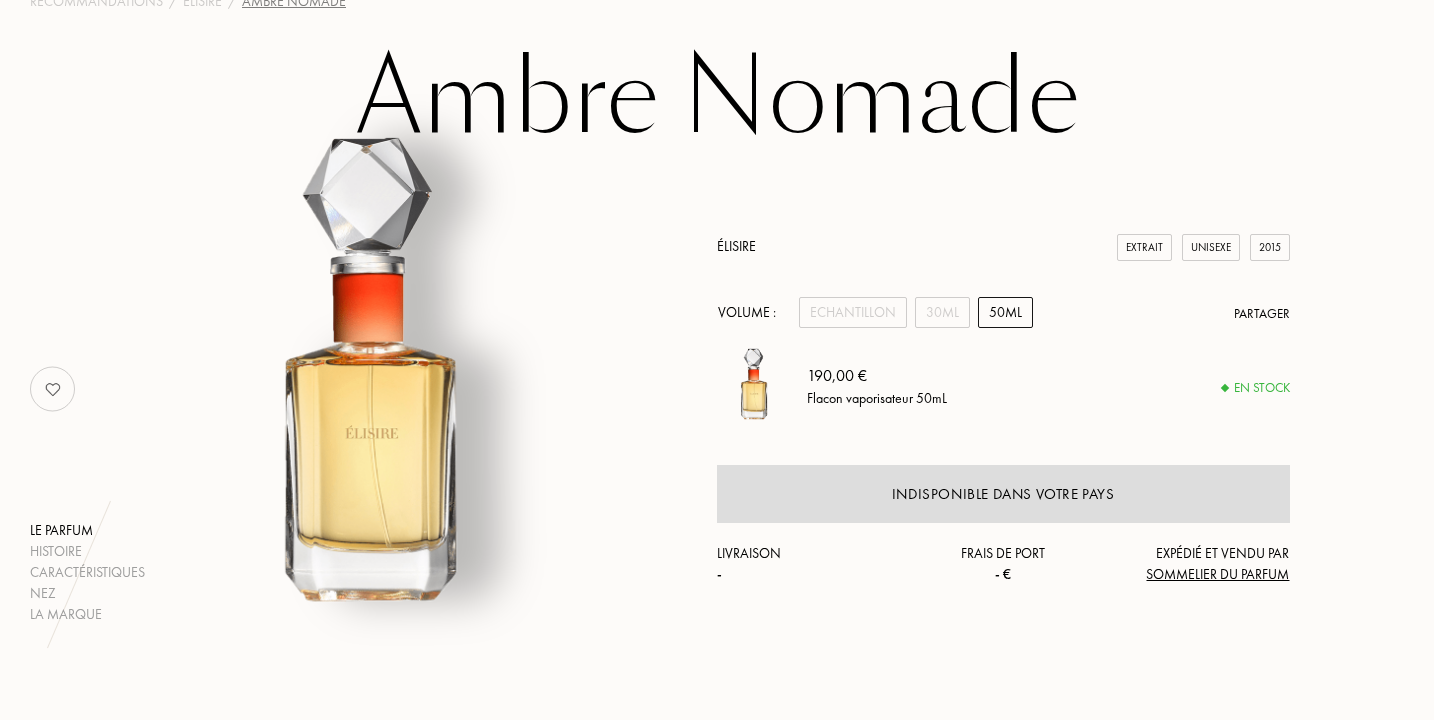 scroll, scrollTop: 109, scrollLeft: 0, axis: vertical 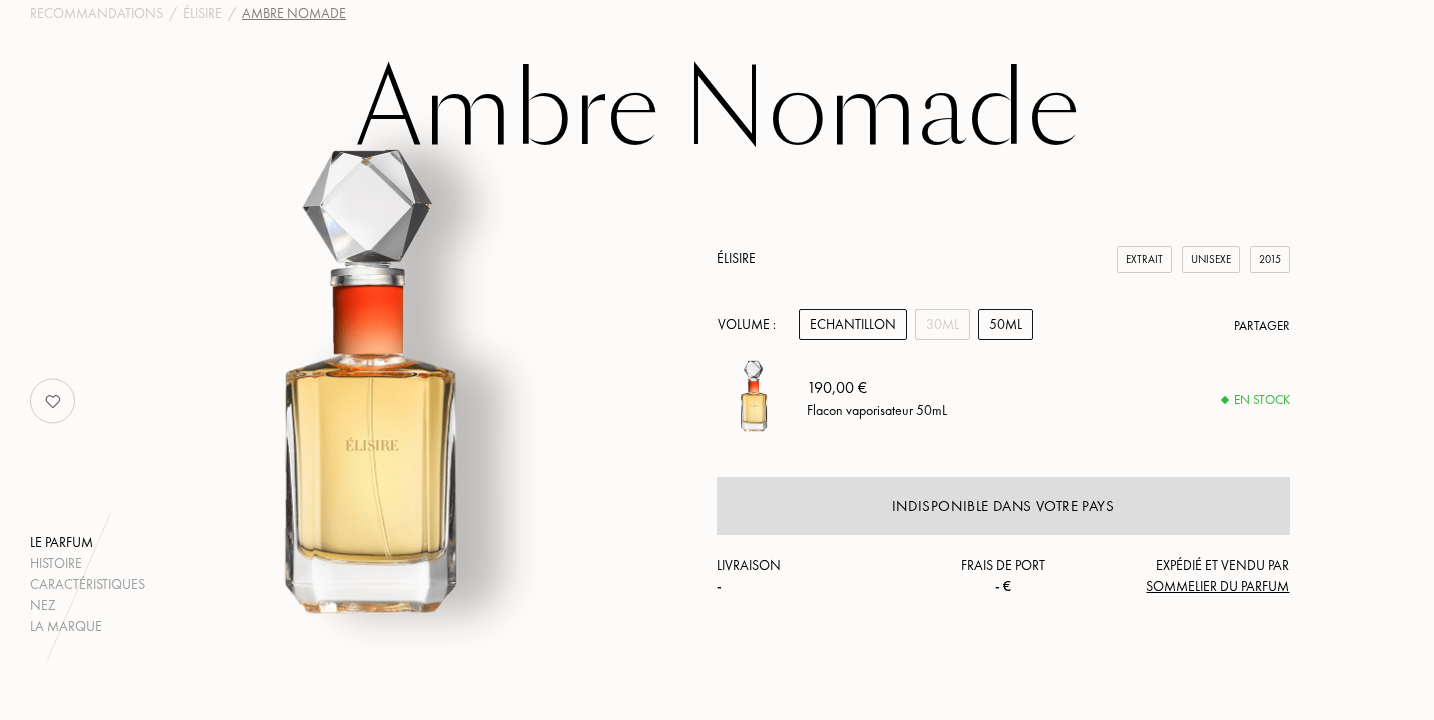 click on "Echantillon" at bounding box center (853, 324) 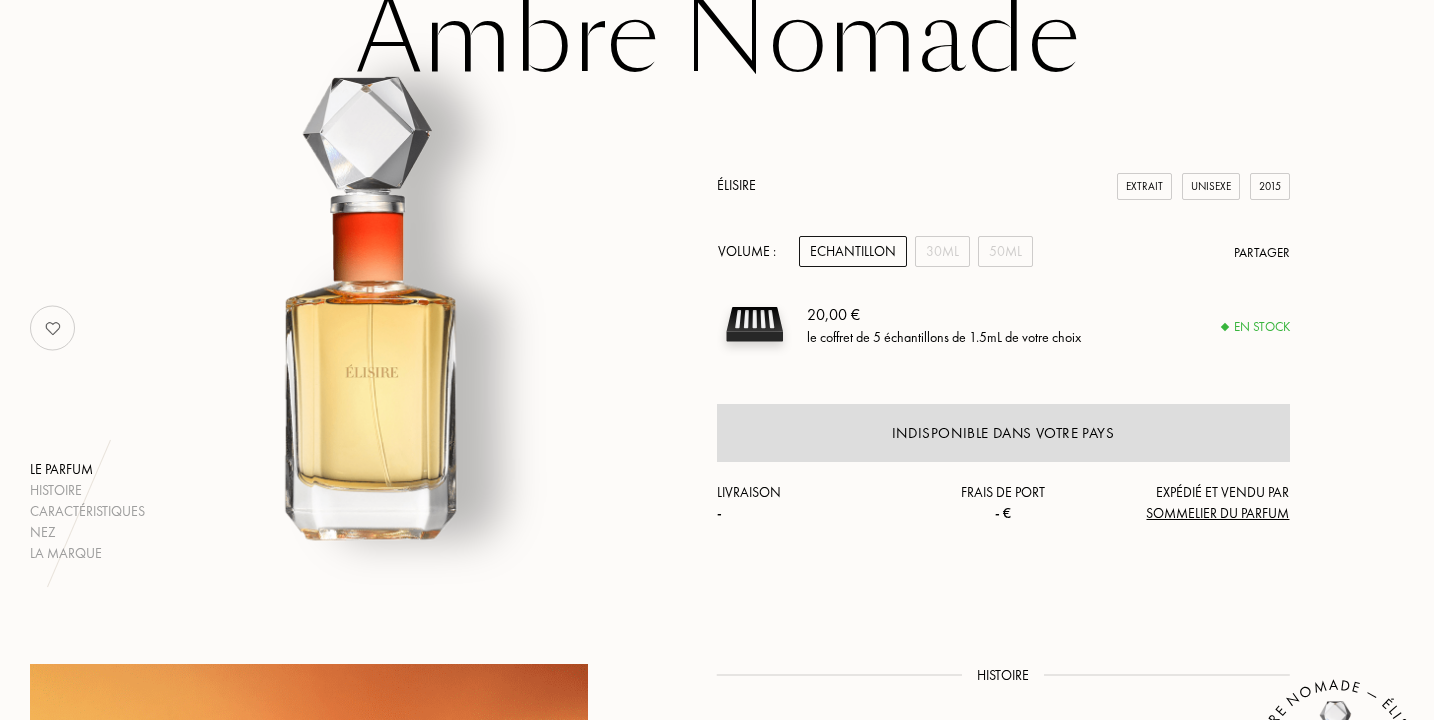 scroll, scrollTop: 0, scrollLeft: 0, axis: both 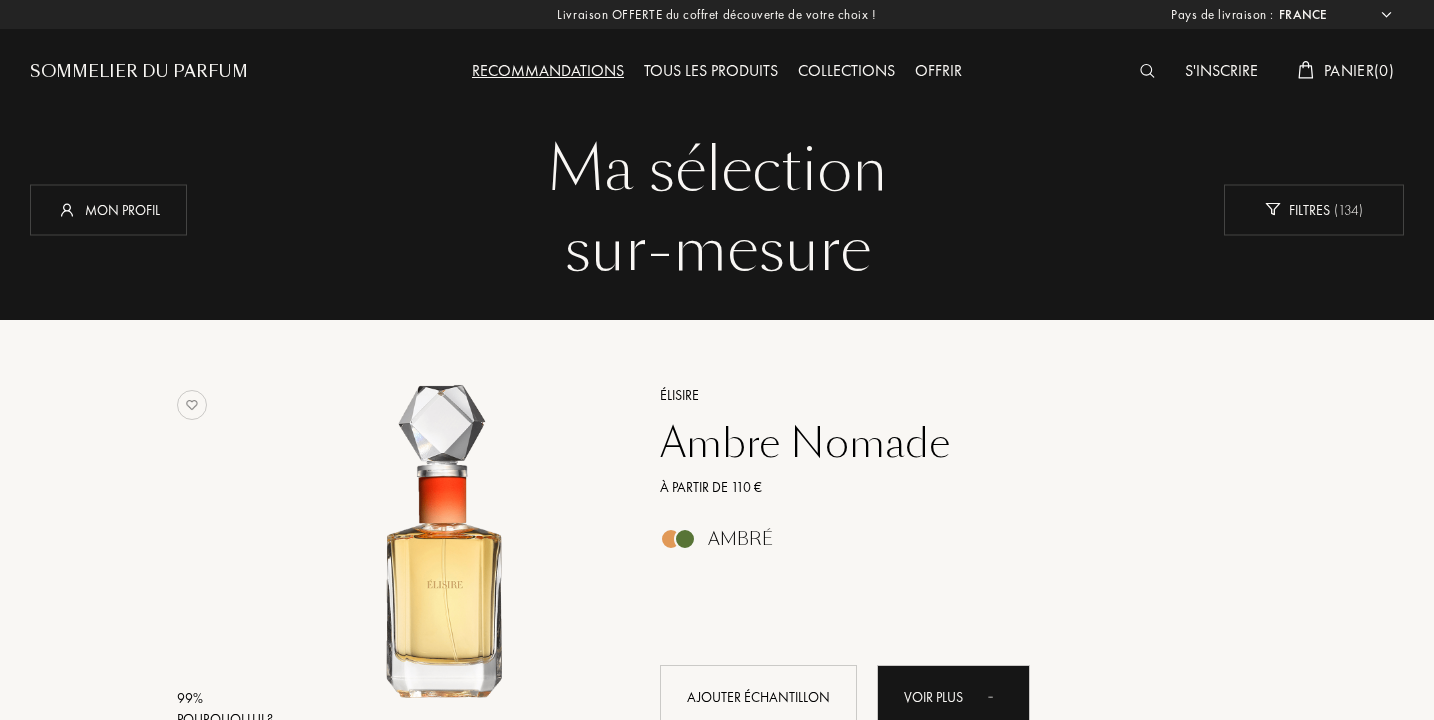 select on "FR" 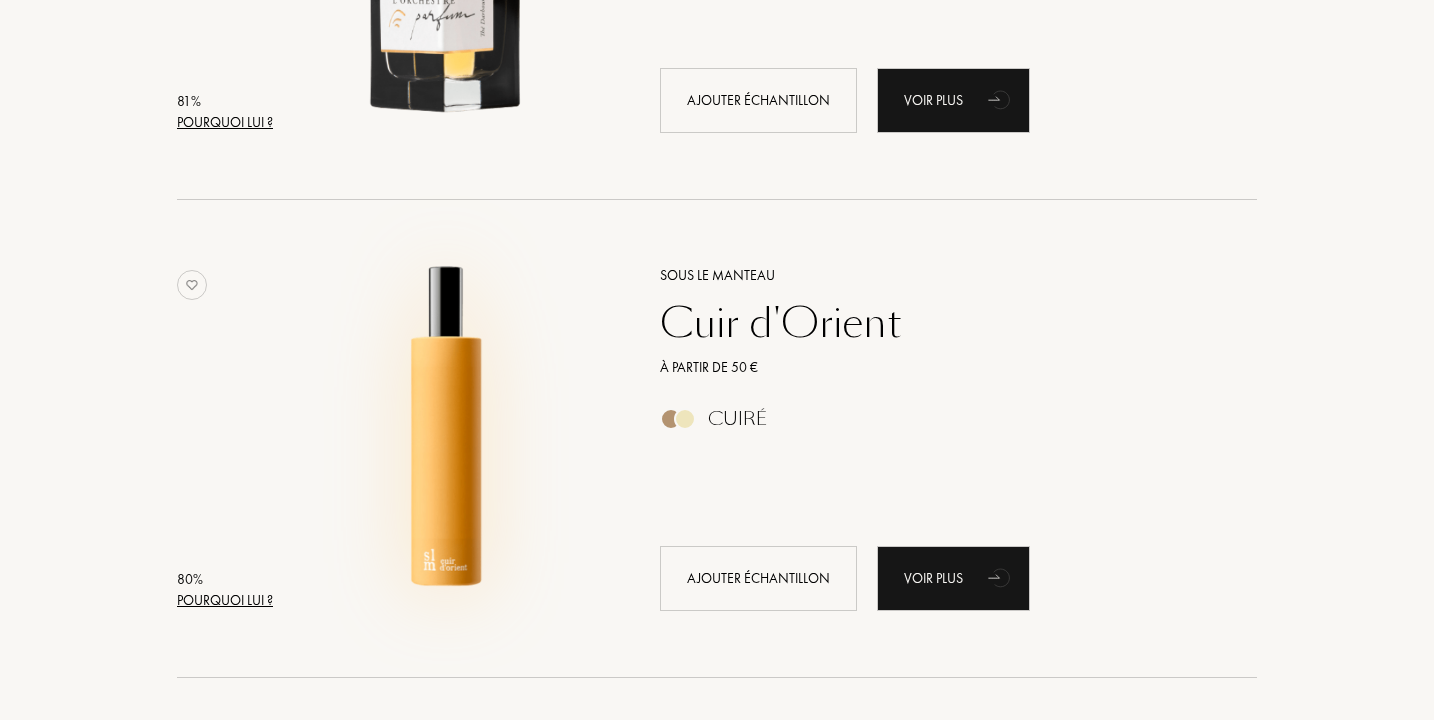 scroll, scrollTop: 2534, scrollLeft: 0, axis: vertical 